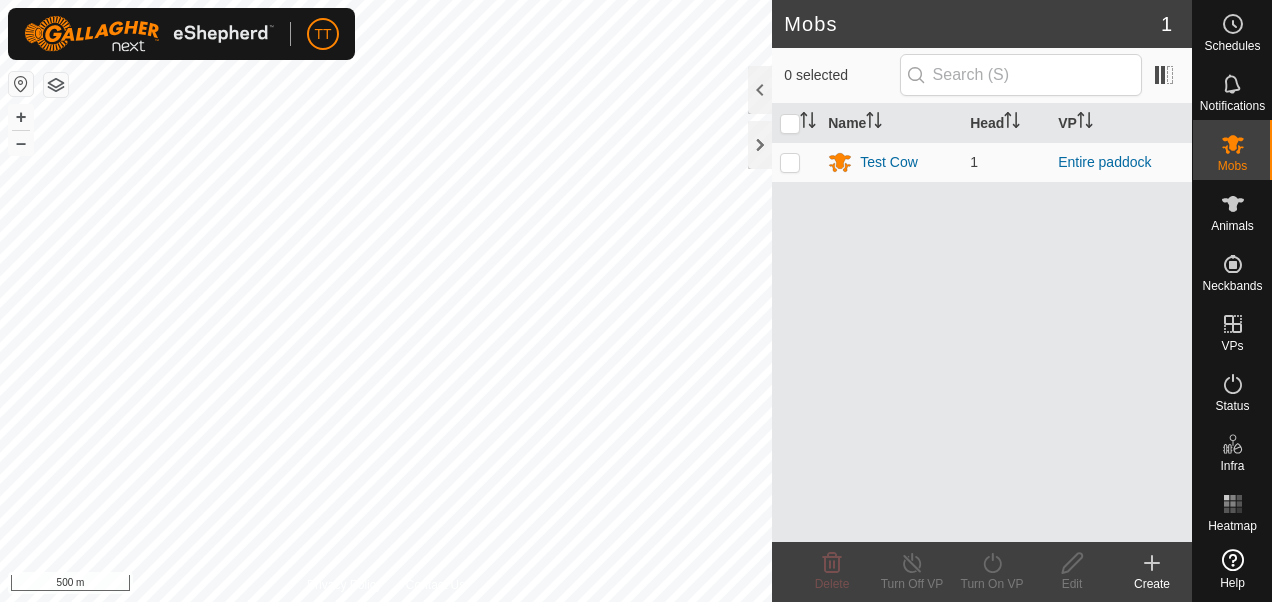 scroll, scrollTop: 0, scrollLeft: 0, axis: both 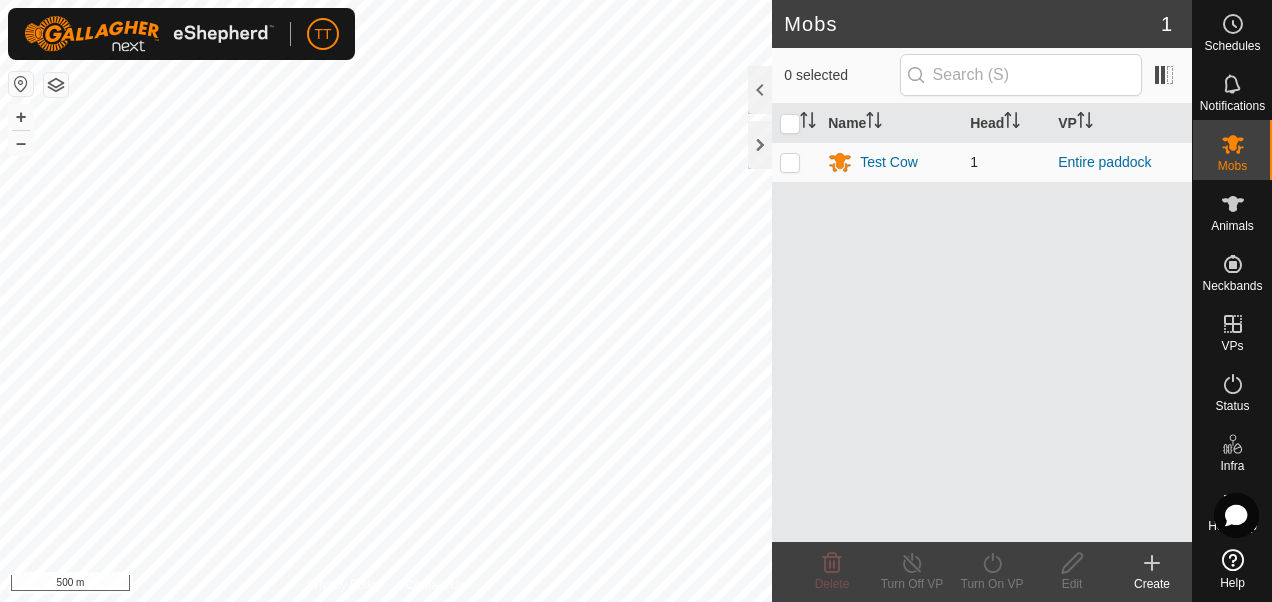 click at bounding box center [790, 162] 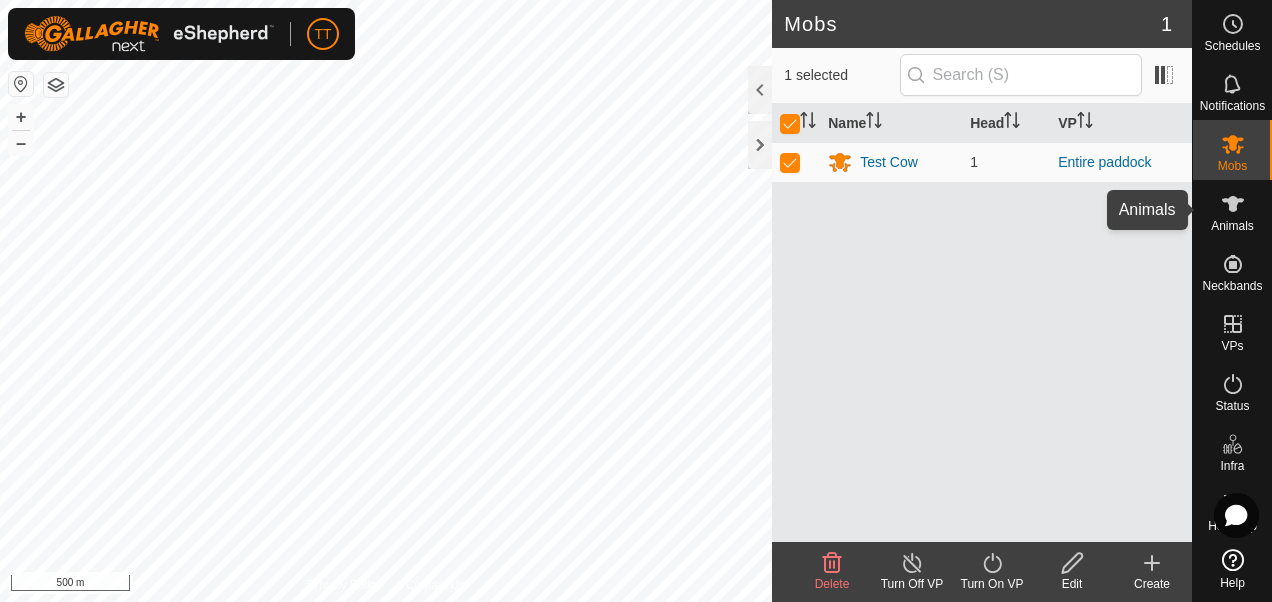 click at bounding box center [1233, 204] 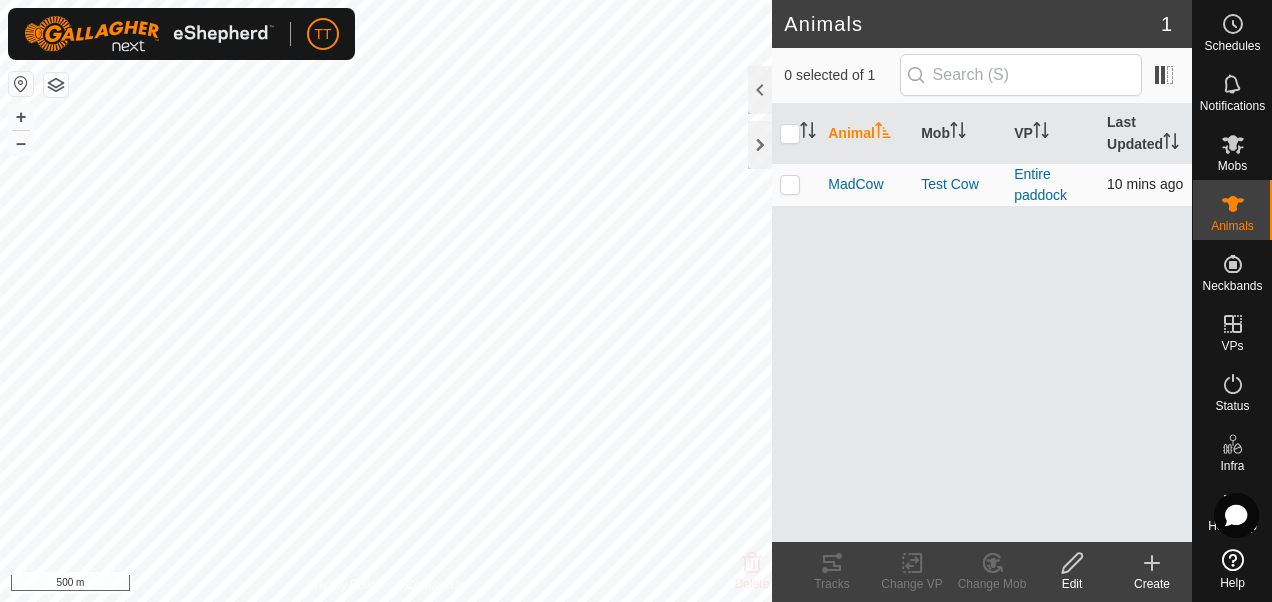 click at bounding box center [790, 184] 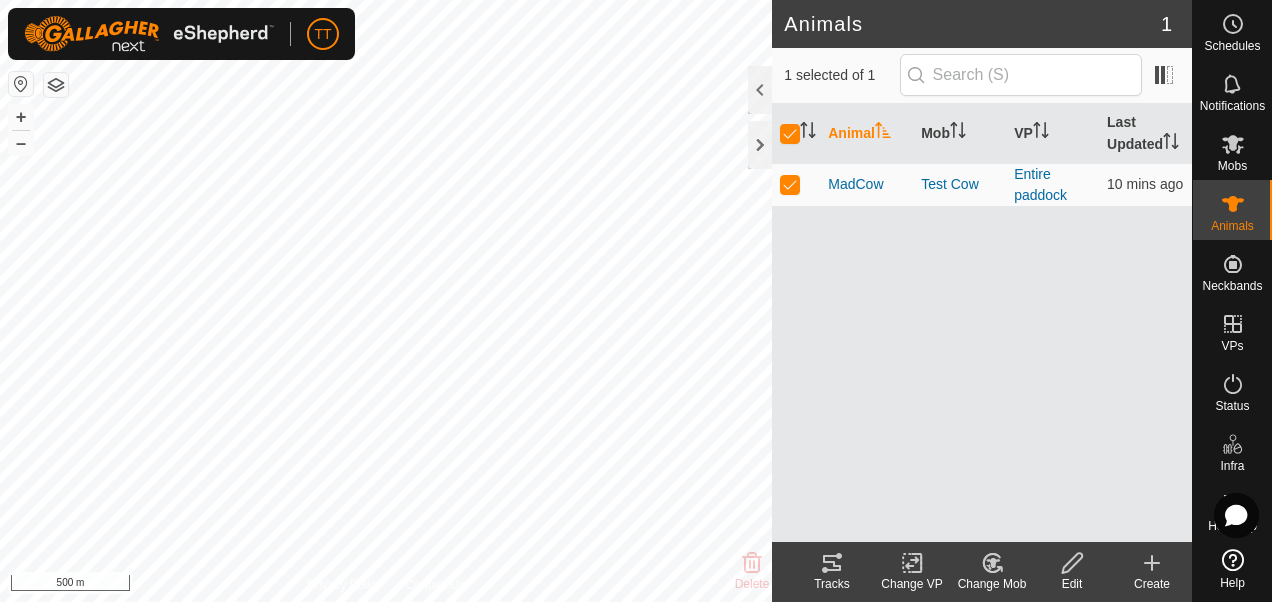 click 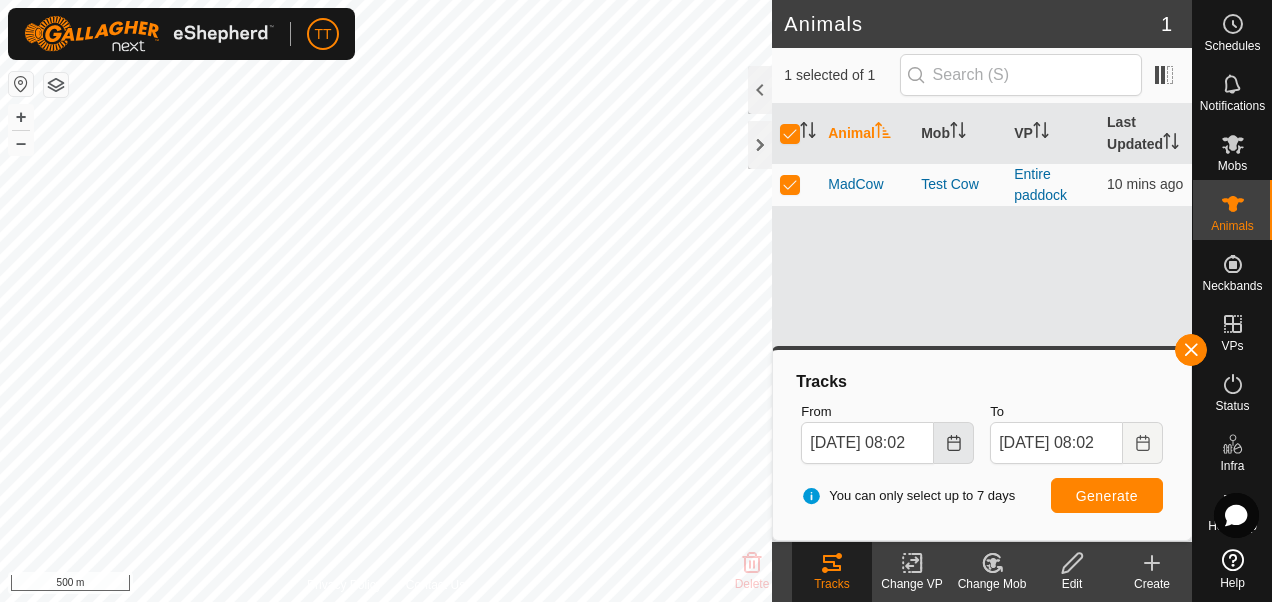 click 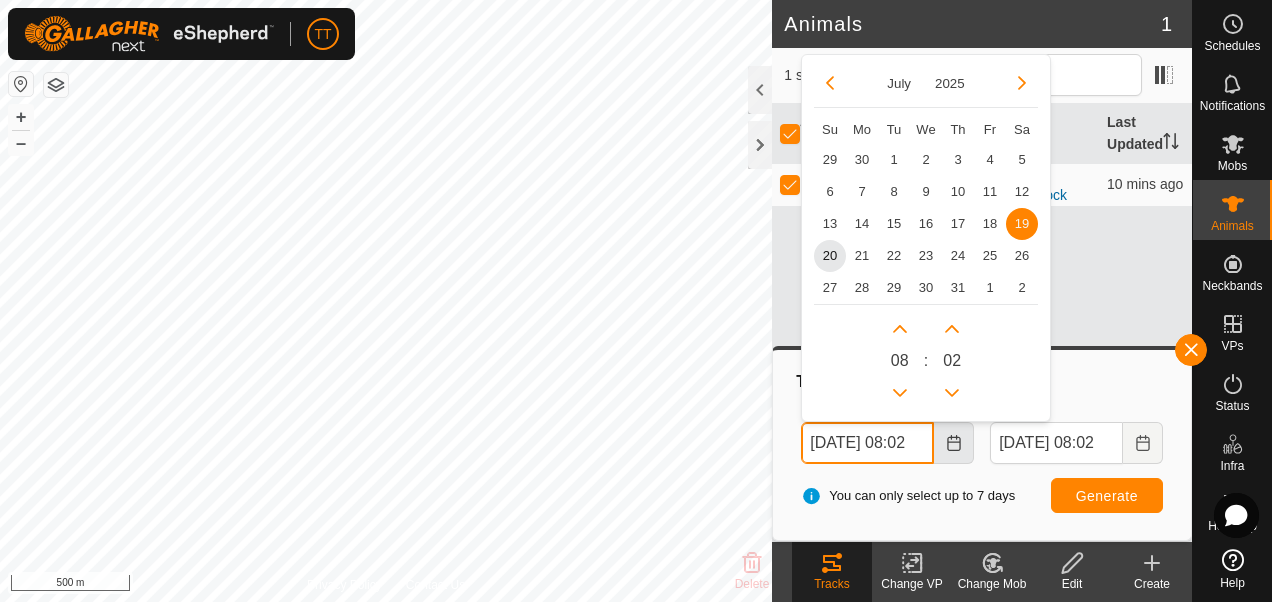 scroll, scrollTop: 0, scrollLeft: 14, axis: horizontal 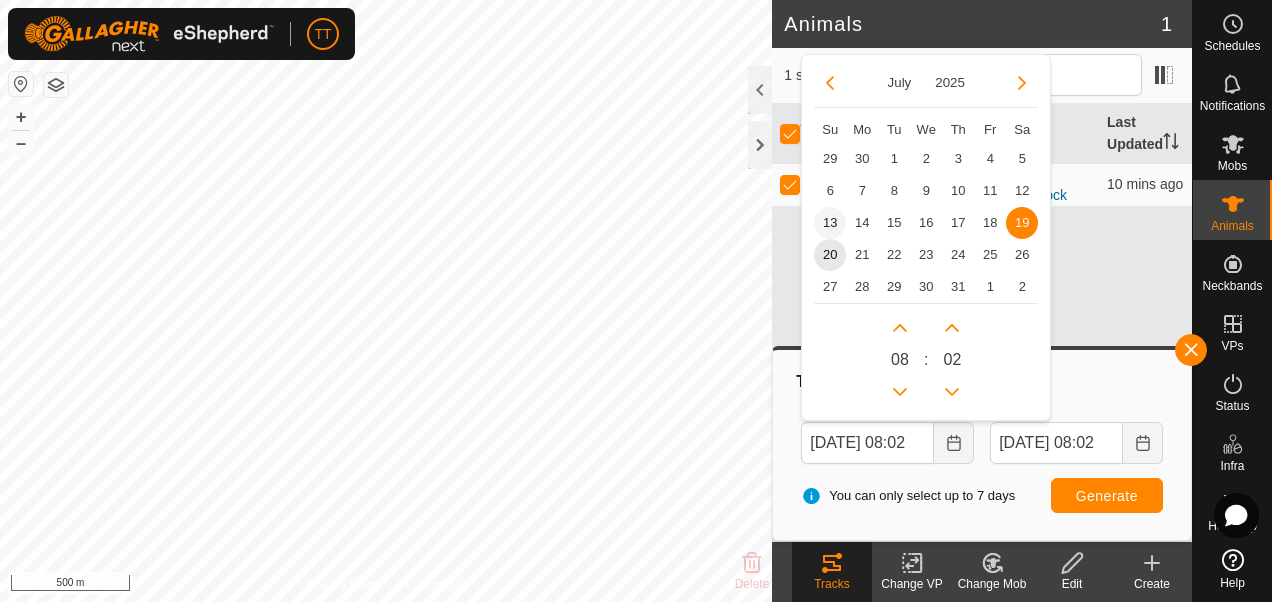 click on "13" at bounding box center (830, 223) 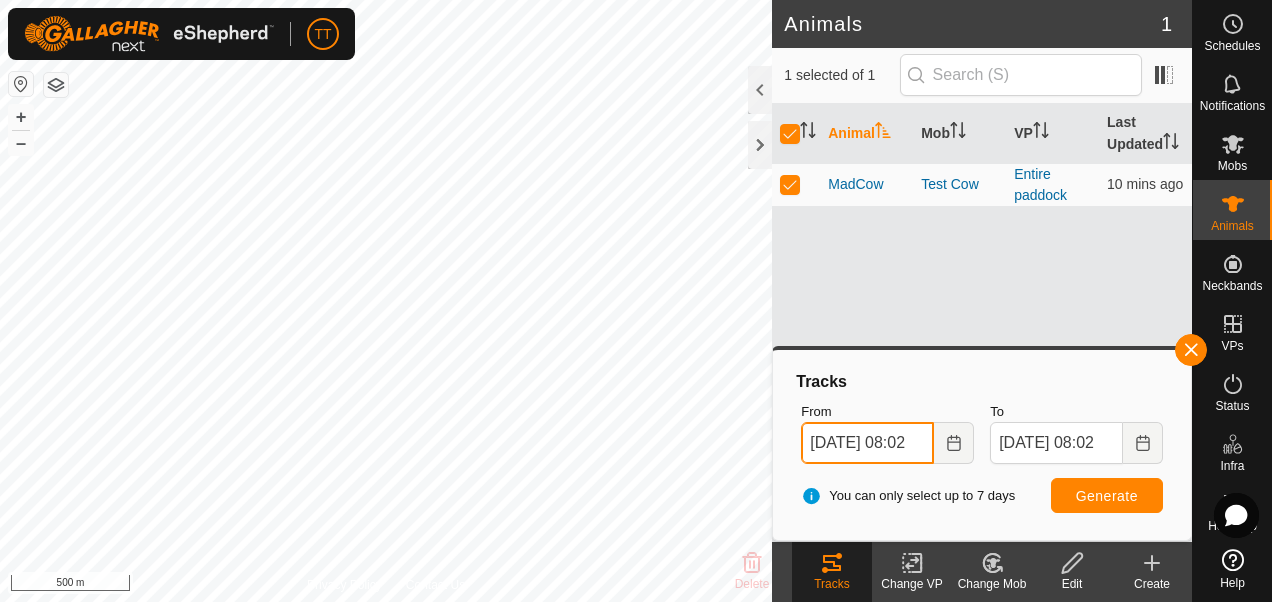 scroll, scrollTop: 0, scrollLeft: 14, axis: horizontal 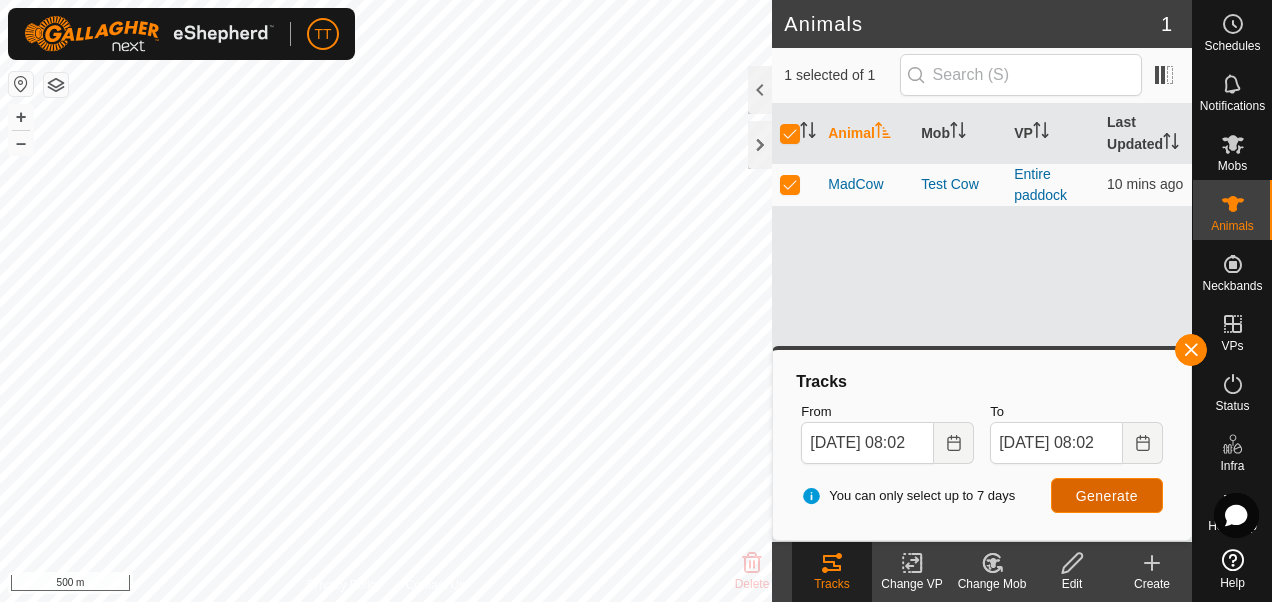 click on "Generate" at bounding box center [1107, 496] 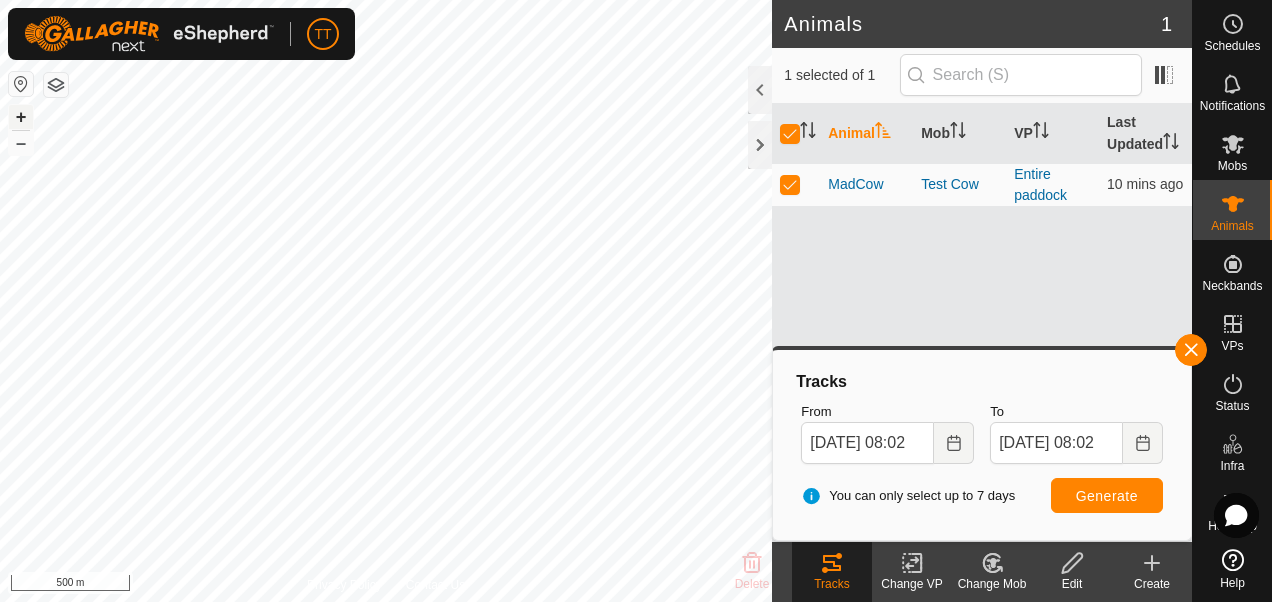 click on "+" at bounding box center (21, 117) 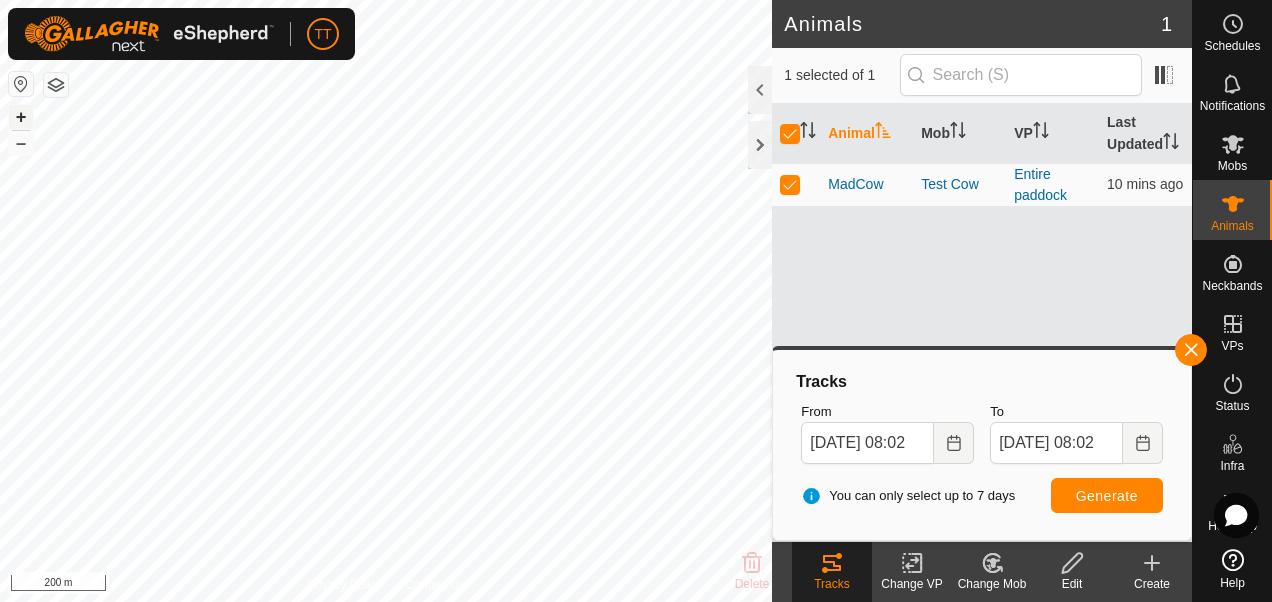 click on "+" at bounding box center [21, 117] 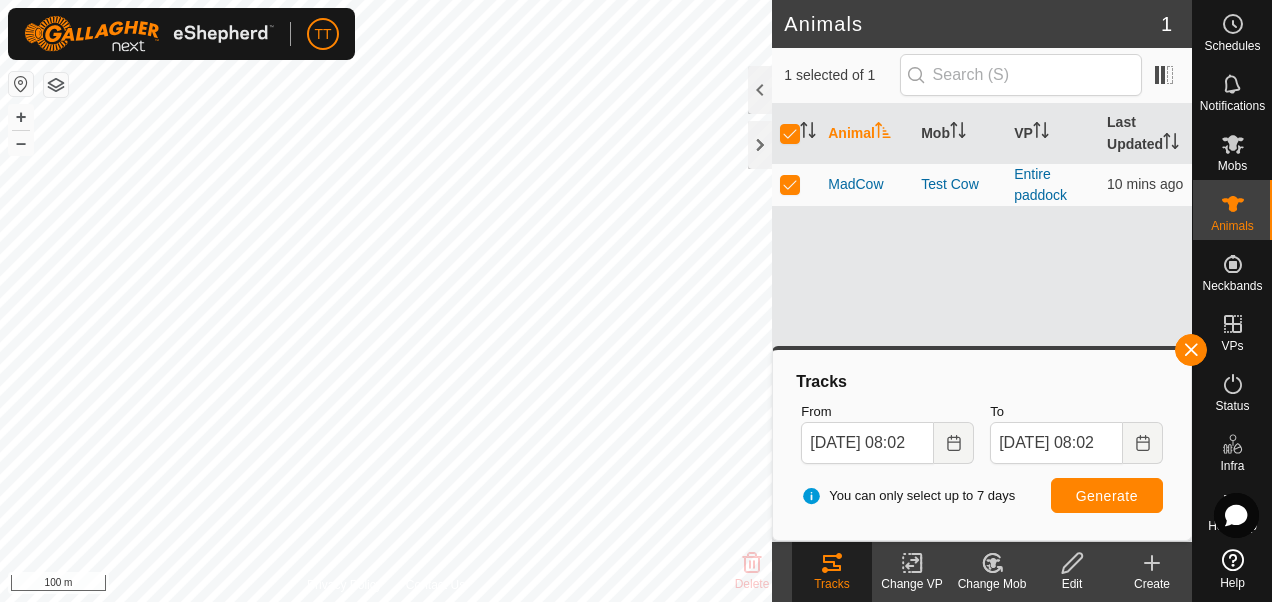 click on "TT Schedules Notifications Mobs Animals Neckbands VPs Status Infra Heatmap Help Animals 1  1 selected of 1   Animal   Mob   VP   Last Updated   MadCow   Test Cow  Entire paddock  10 mins ago Delete  Tracks   Change VP   Change Mob   Edit   Create  Privacy Policy Contact Us + – ⇧ i 100 m
Tracks From [DATE] 08:02 To [DATE] 08:02 You can only select up to 7 days Generate" at bounding box center [636, 301] 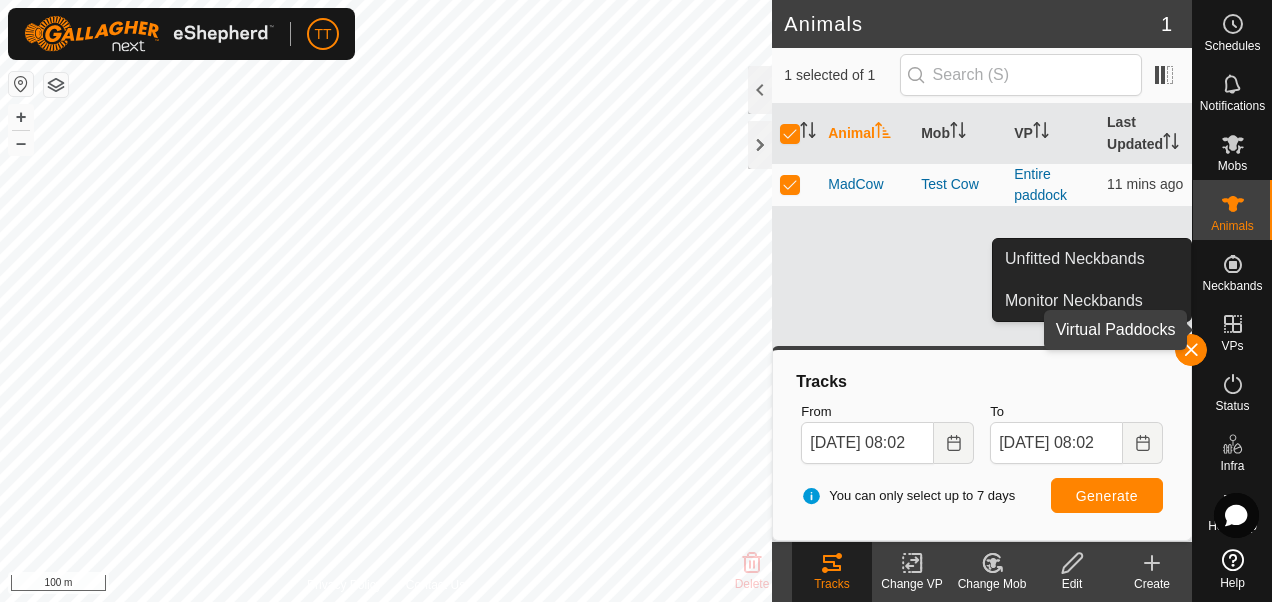 click 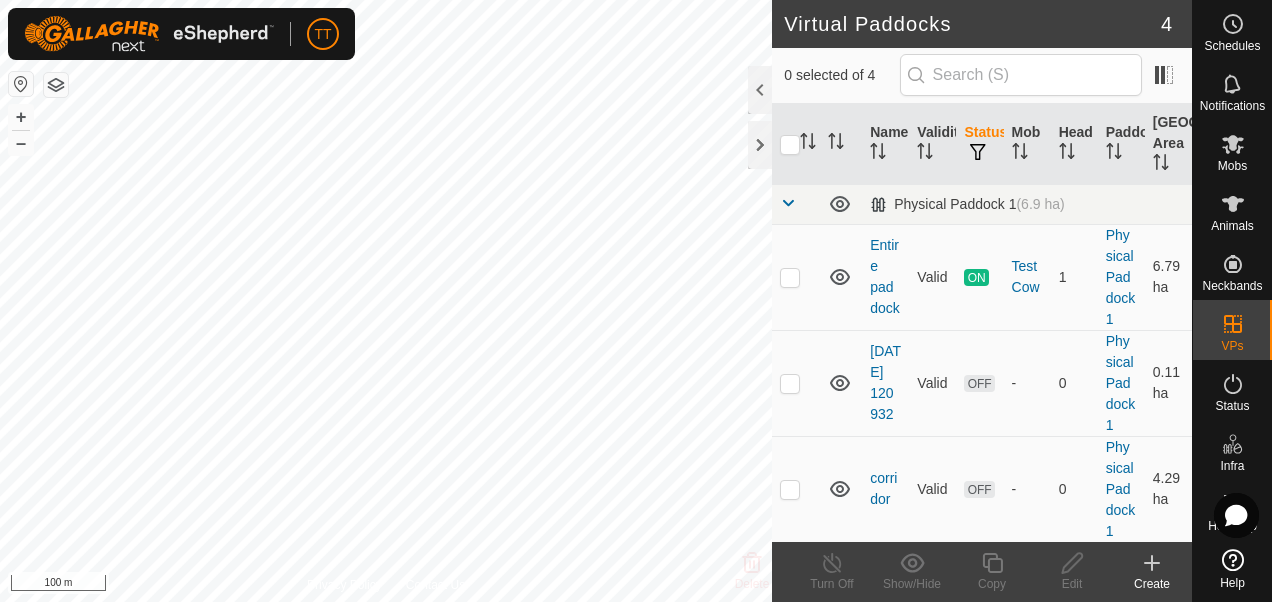 drag, startPoint x: 1162, startPoint y: 566, endPoint x: 1142, endPoint y: 554, distance: 23.323807 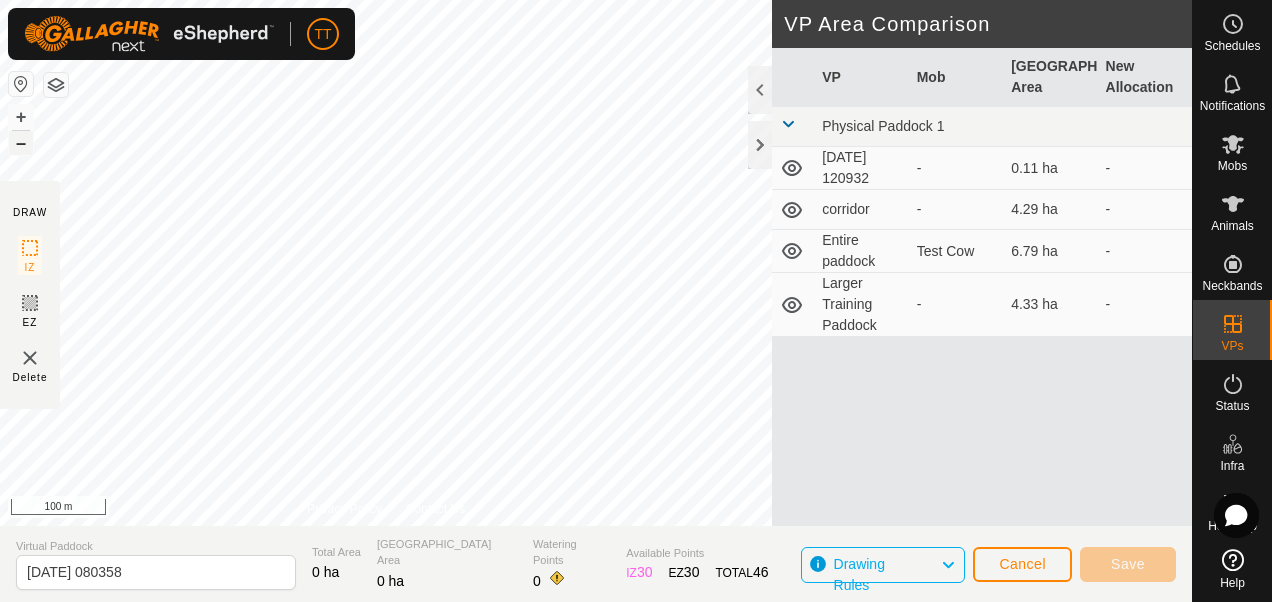 click on "–" at bounding box center (21, 143) 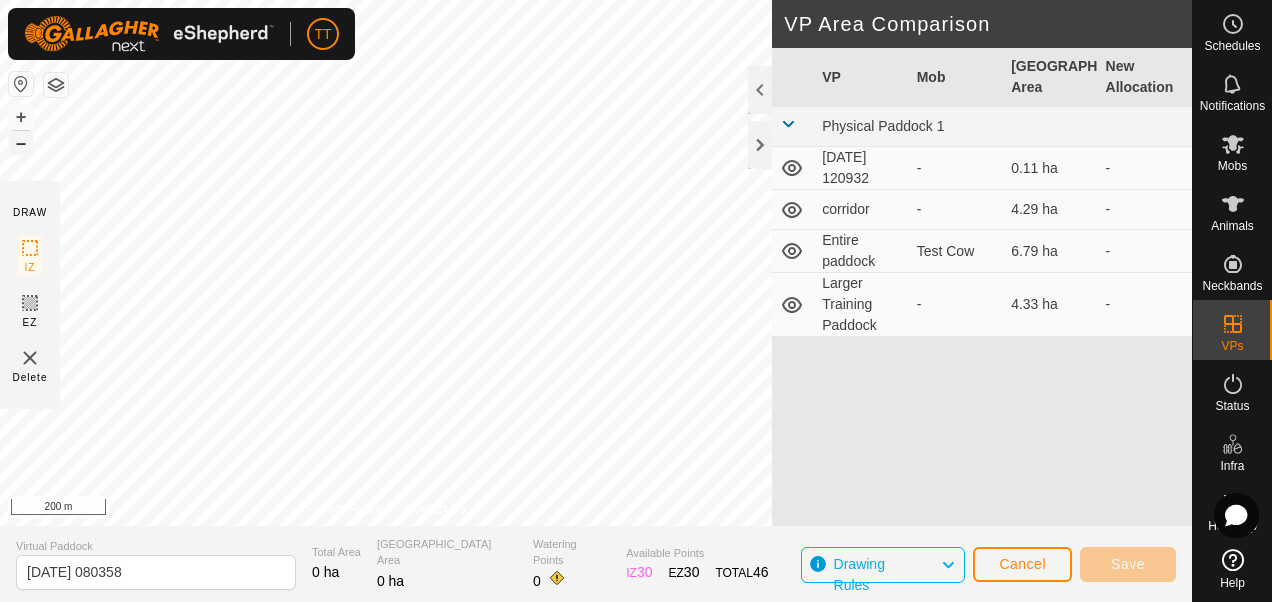 click on "–" at bounding box center (21, 143) 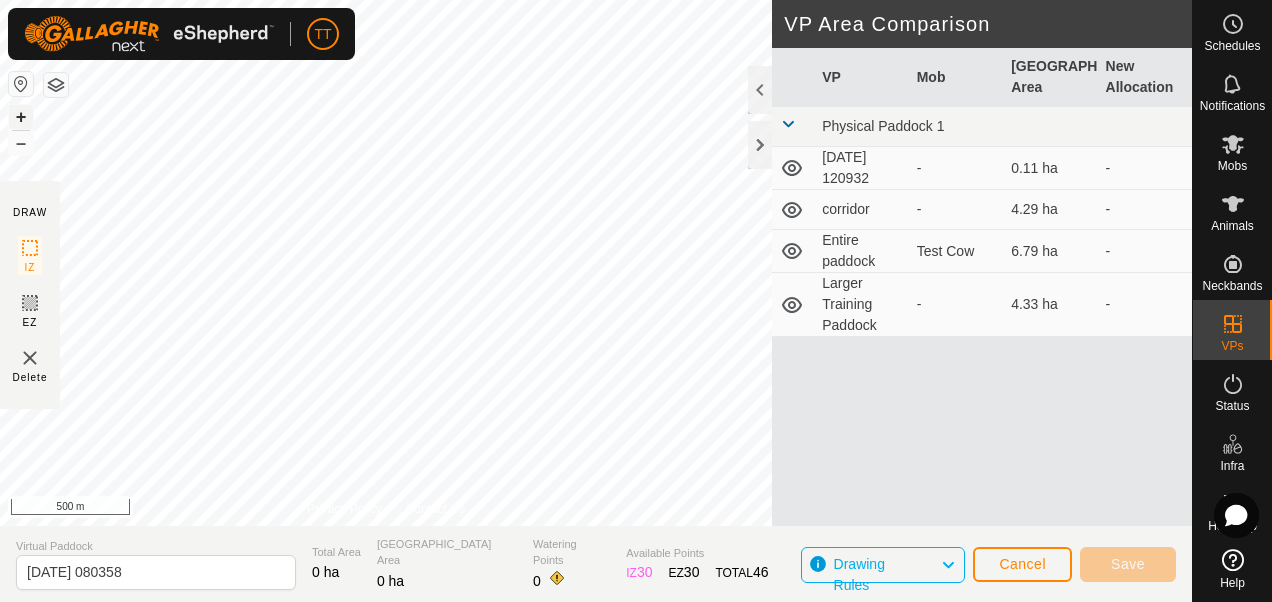click on "+" at bounding box center (21, 117) 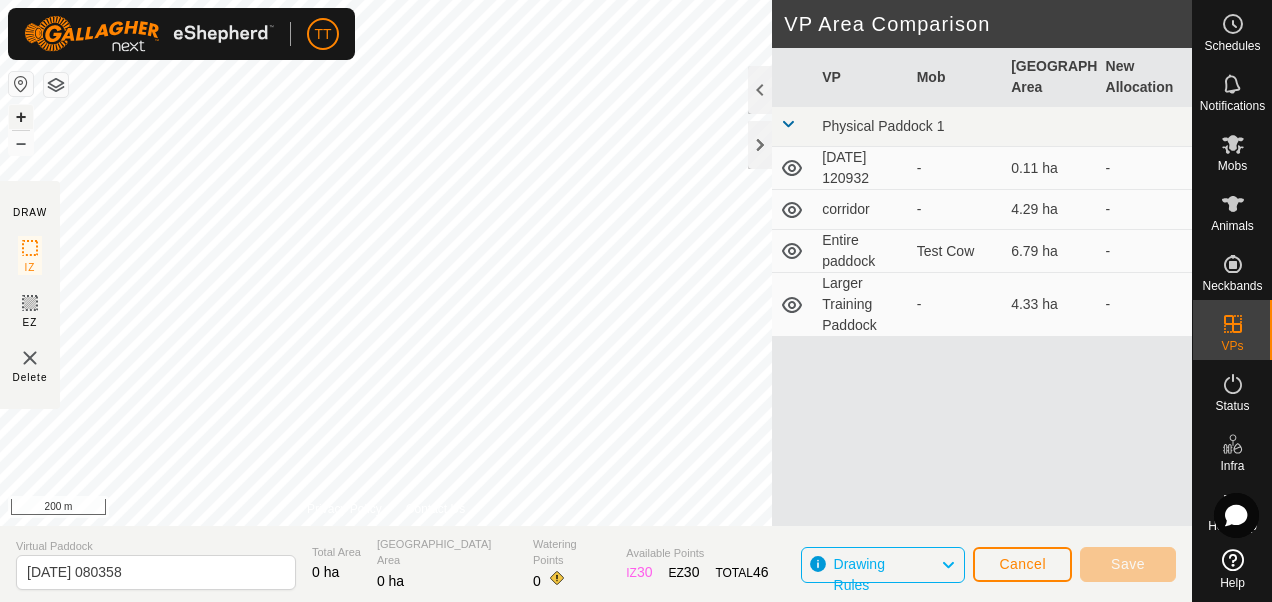 click on "+" at bounding box center [21, 117] 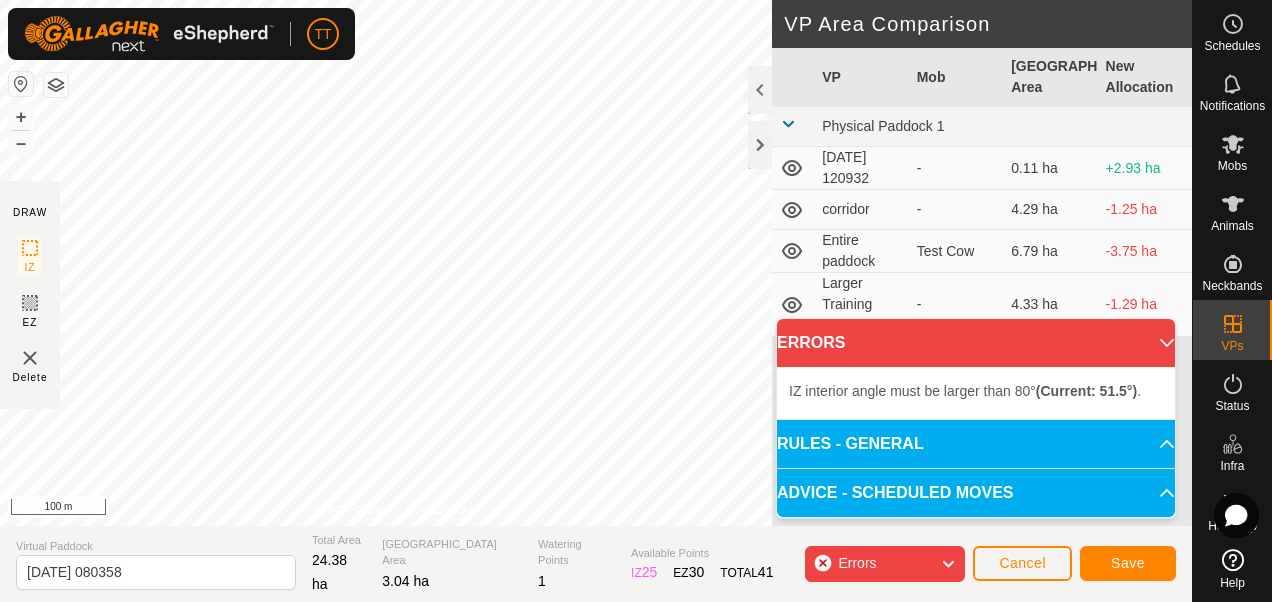 click 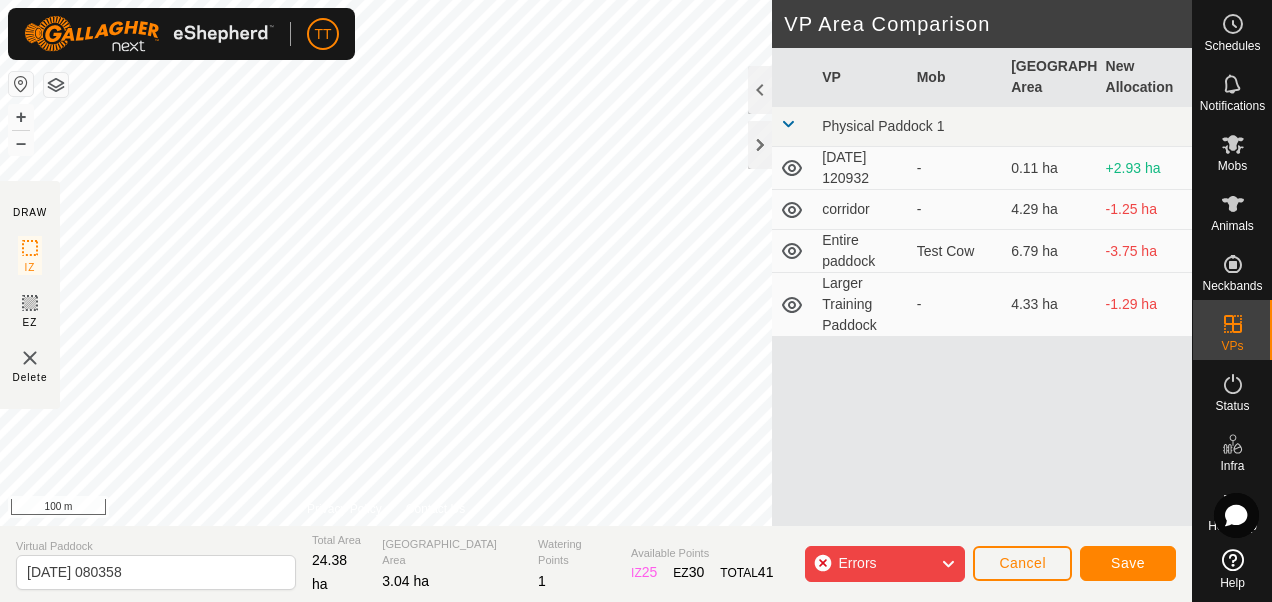 click on "Errors" 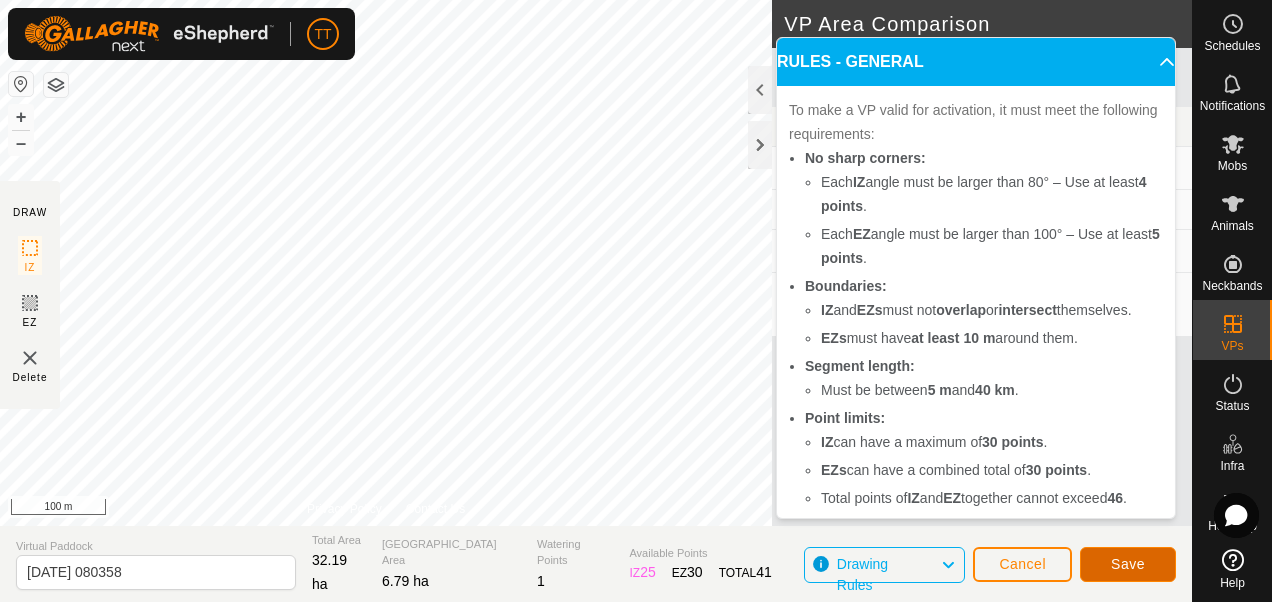 click on "Save" 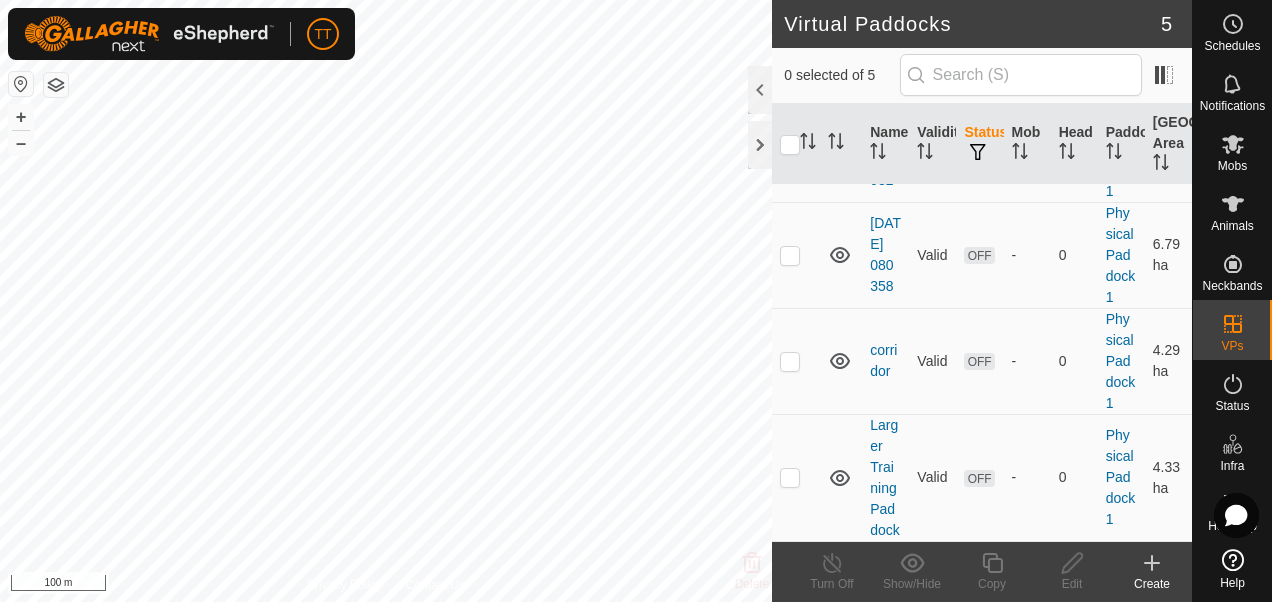 scroll, scrollTop: 335, scrollLeft: 0, axis: vertical 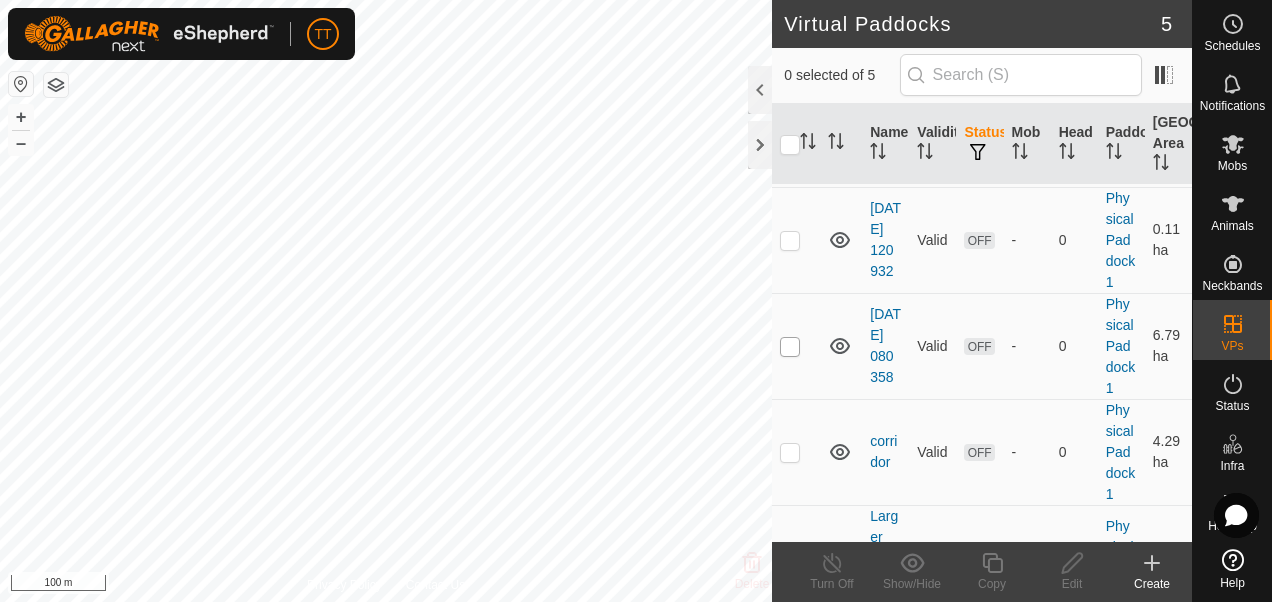 click at bounding box center (790, 347) 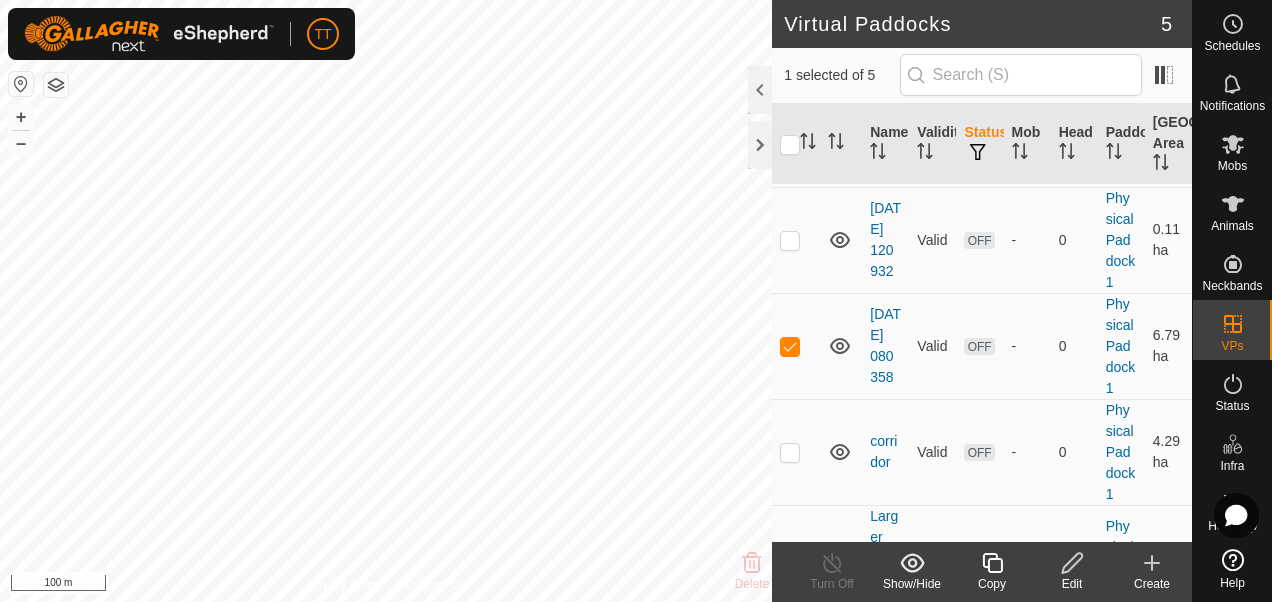 click 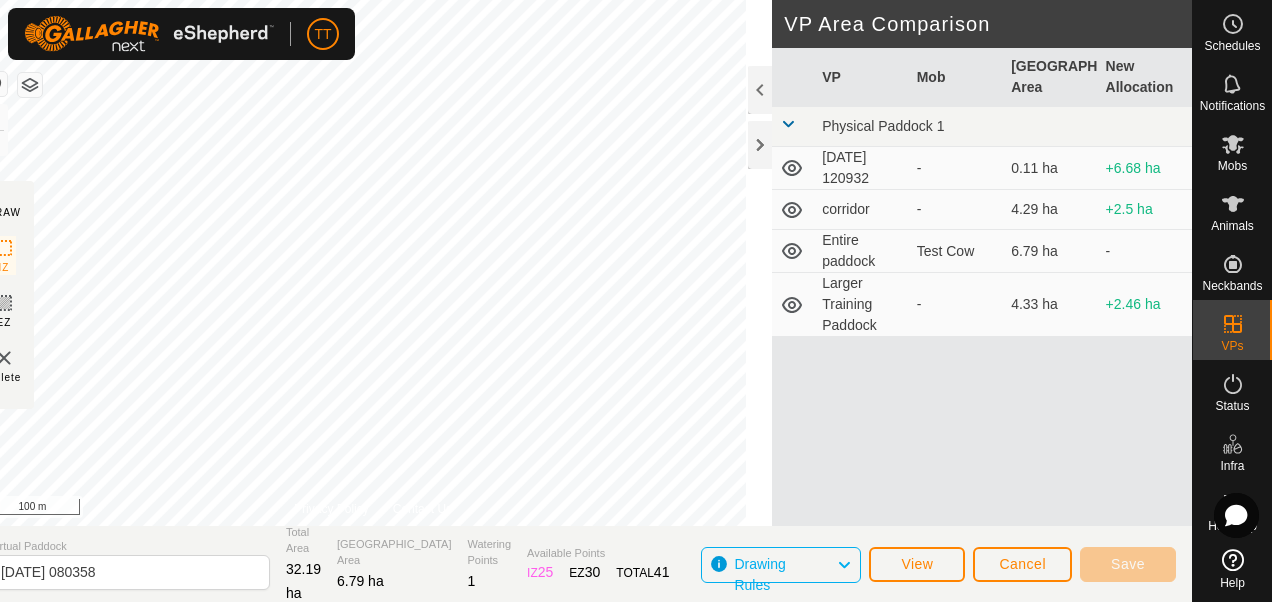 click on "[DATE] 120932" at bounding box center [861, 168] 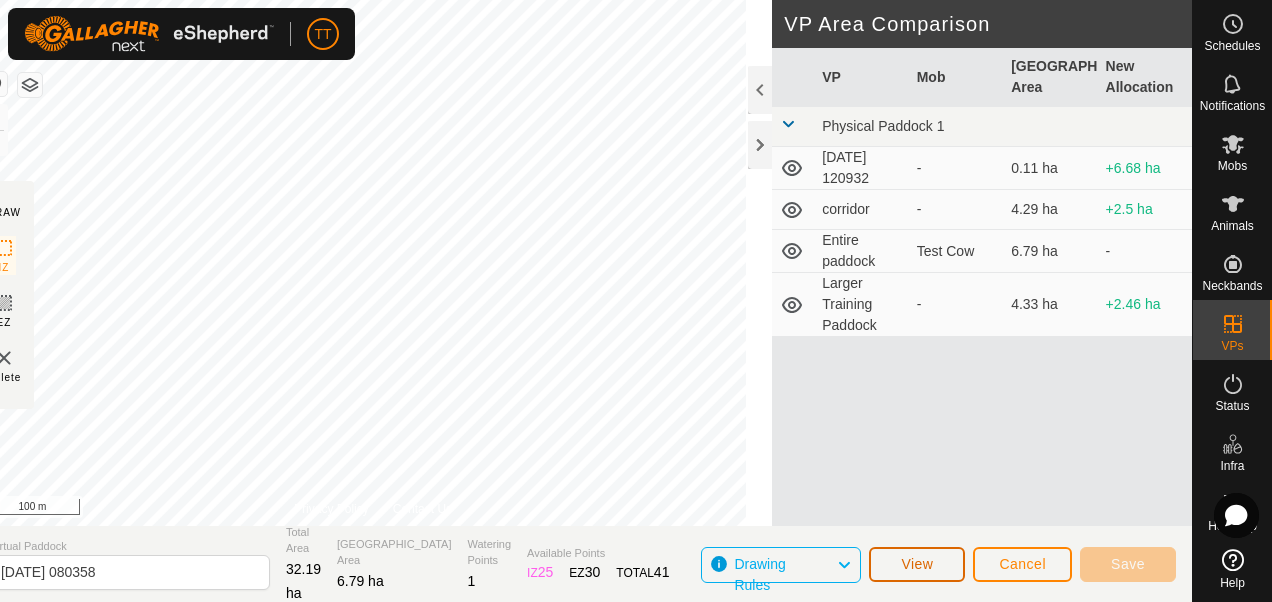 click on "View" 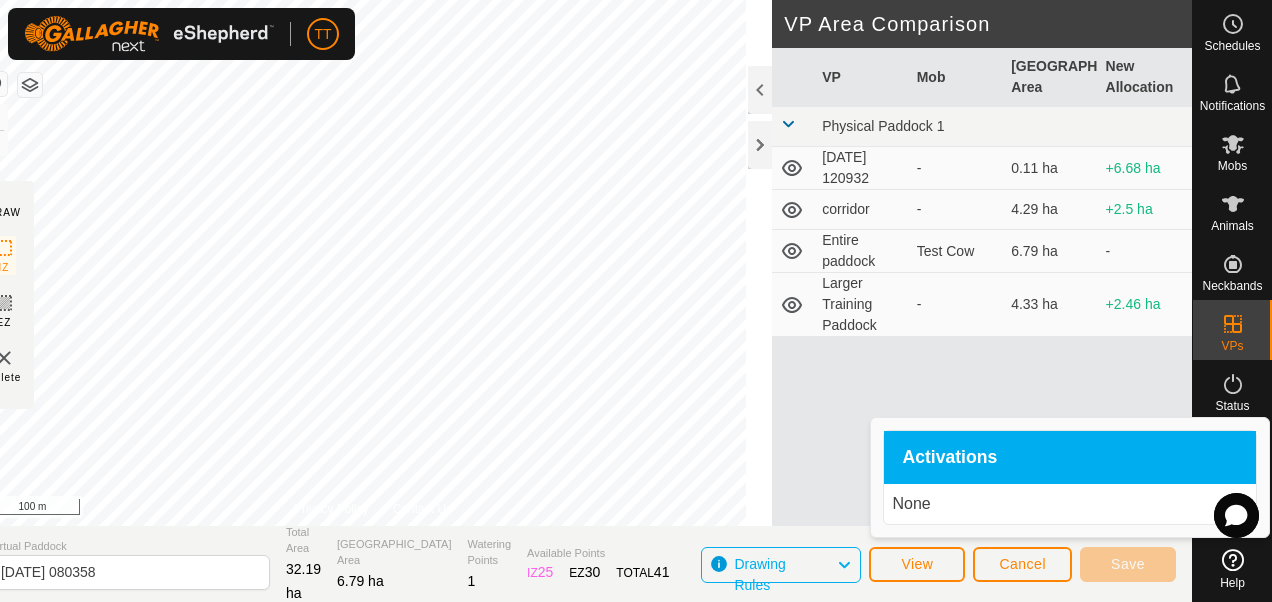 click on "VP   Mob   Grazing Area   New Allocation  Physical [GEOGRAPHIC_DATA] 1  [DATE] 120932  -  0.11 ha  +6.68 ha  corridor  -  4.29 ha  +2.5 ha  Entire paddock   Test Cow   6.79 ha   -   Larger Training Paddock  -  4.33 ha  +2.46 ha" at bounding box center [982, 311] 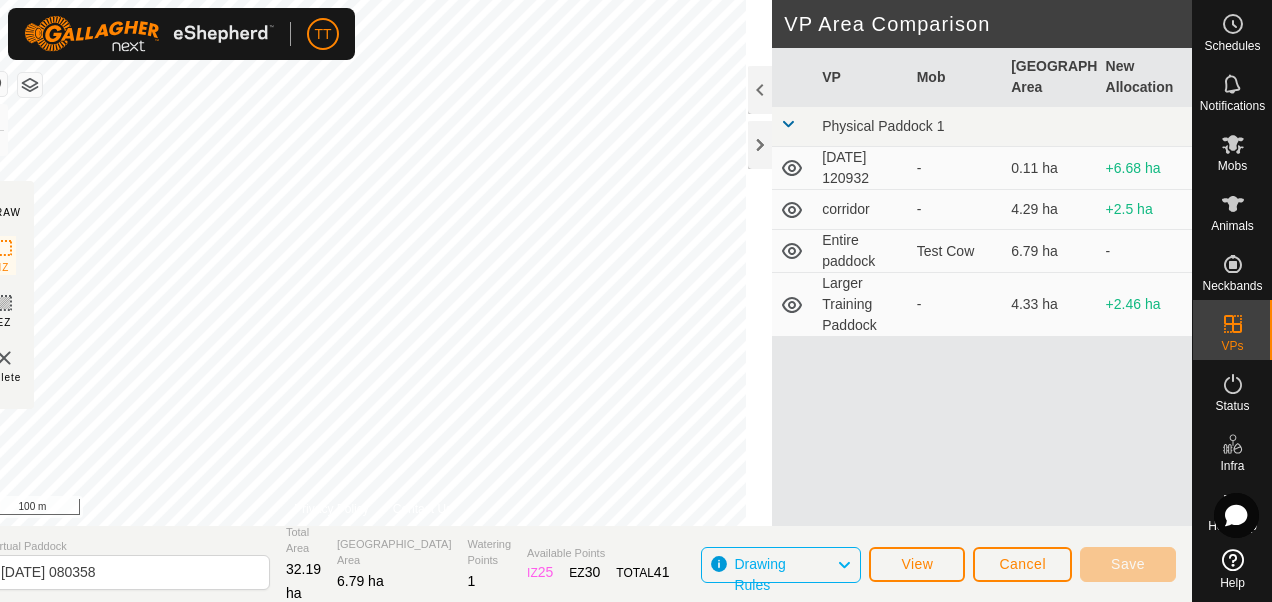 click on "[DATE] 120932" at bounding box center (861, 168) 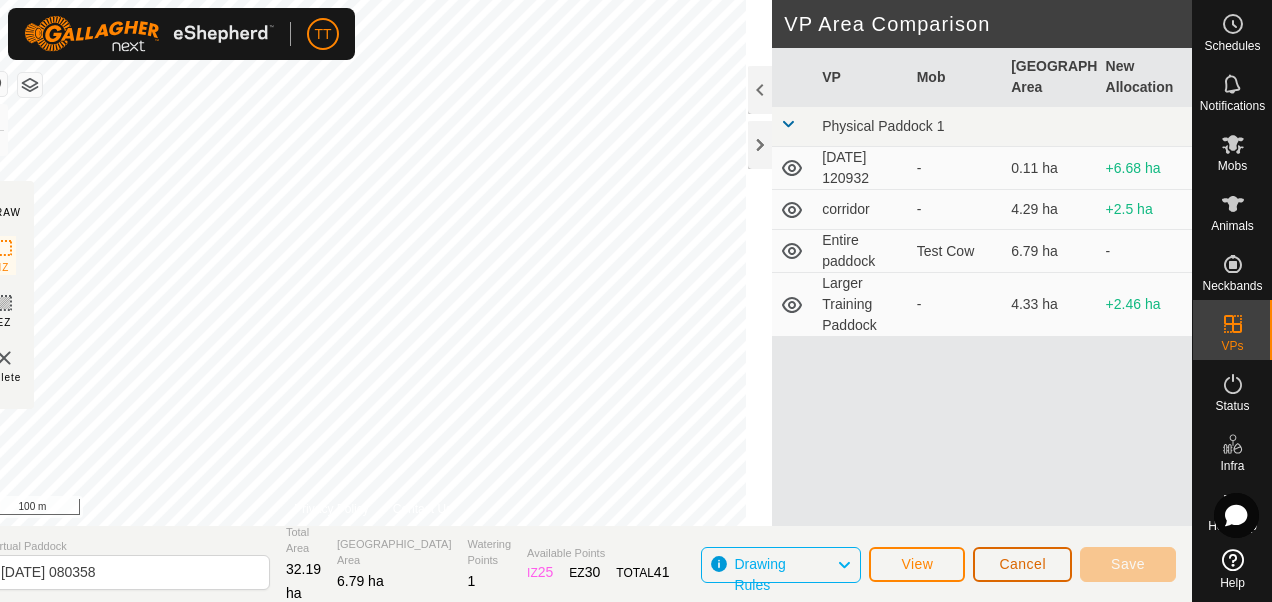 click on "Cancel" 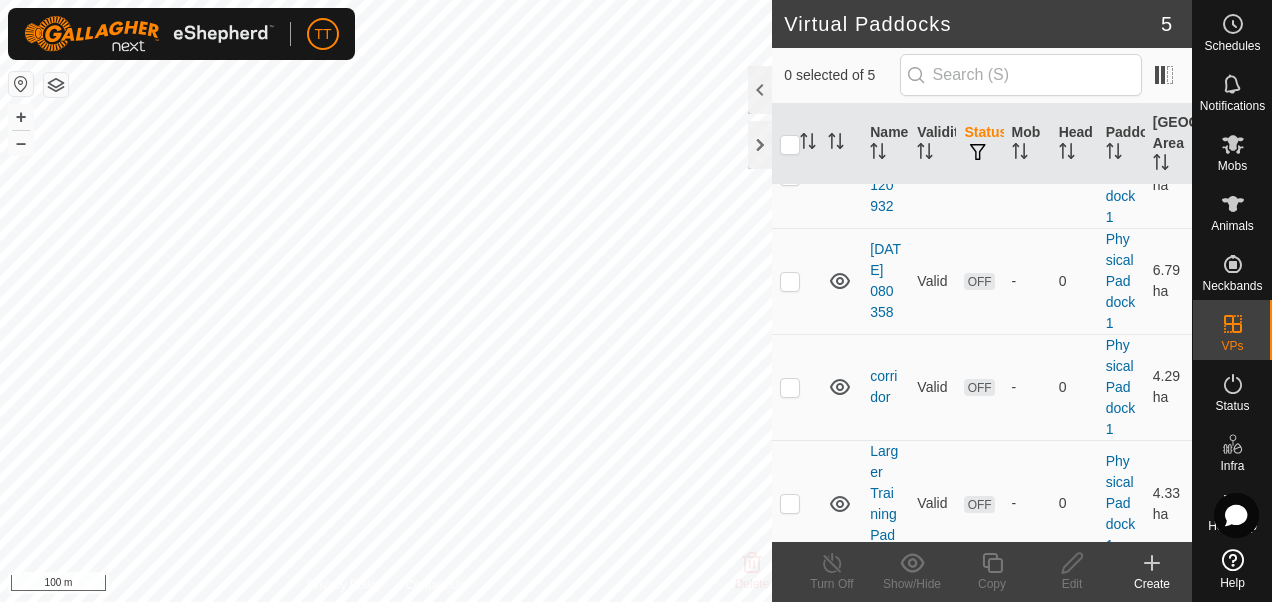 scroll, scrollTop: 220, scrollLeft: 0, axis: vertical 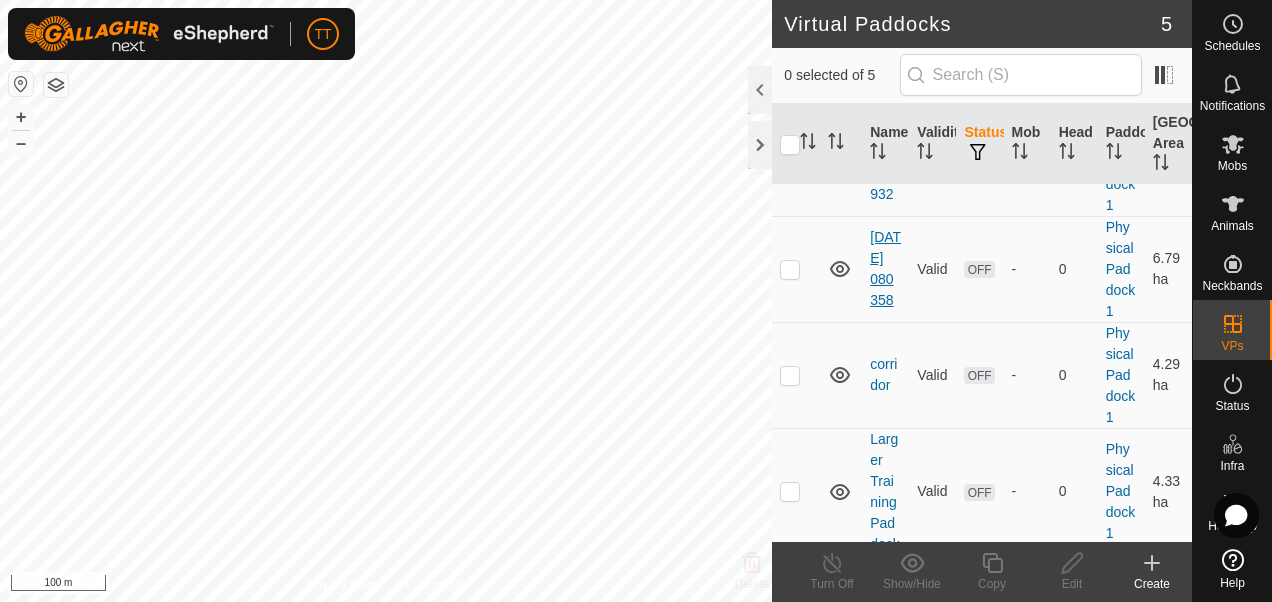 click on "[DATE] 080358" at bounding box center [885, 268] 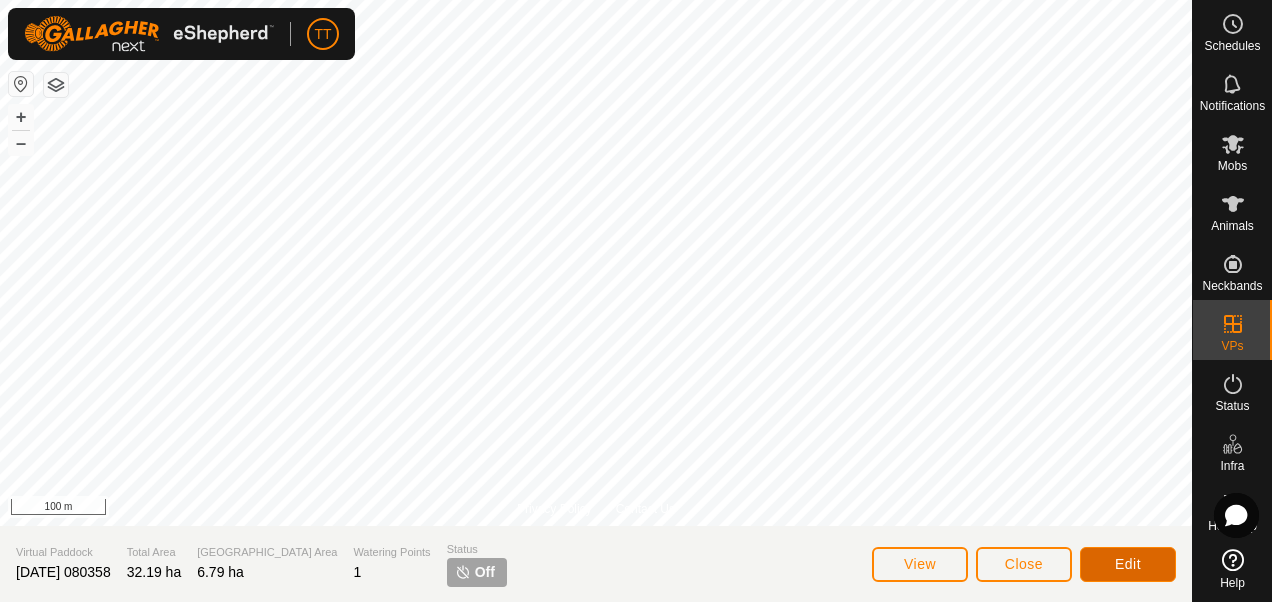 click on "Edit" 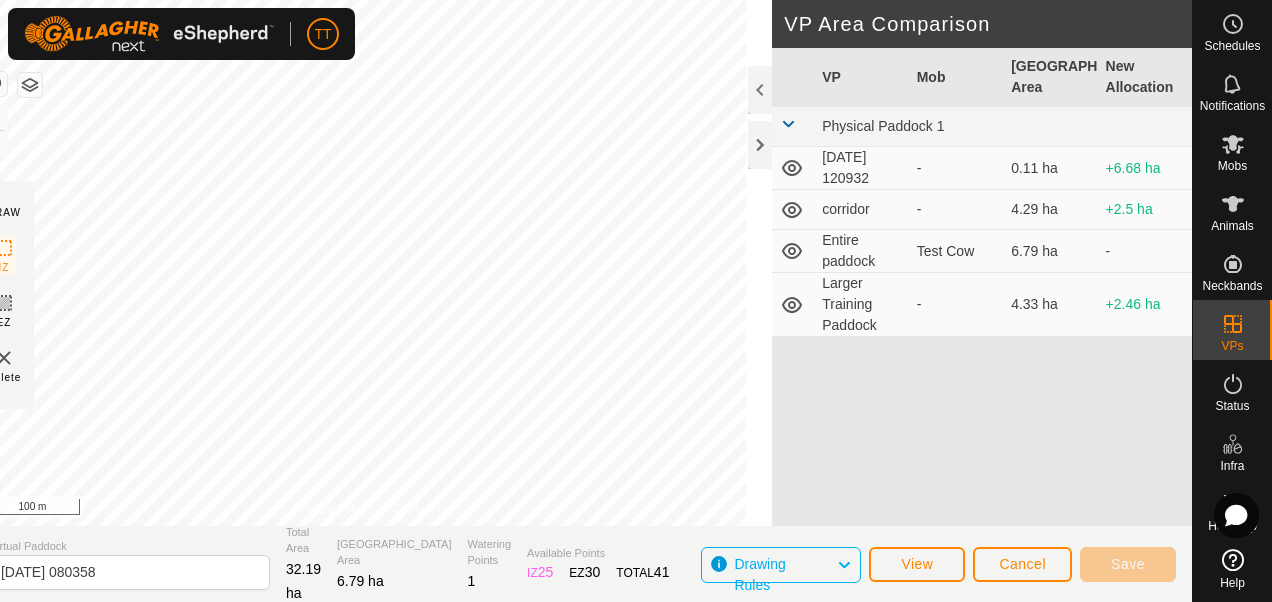 click on "[DATE] 120932" at bounding box center (861, 168) 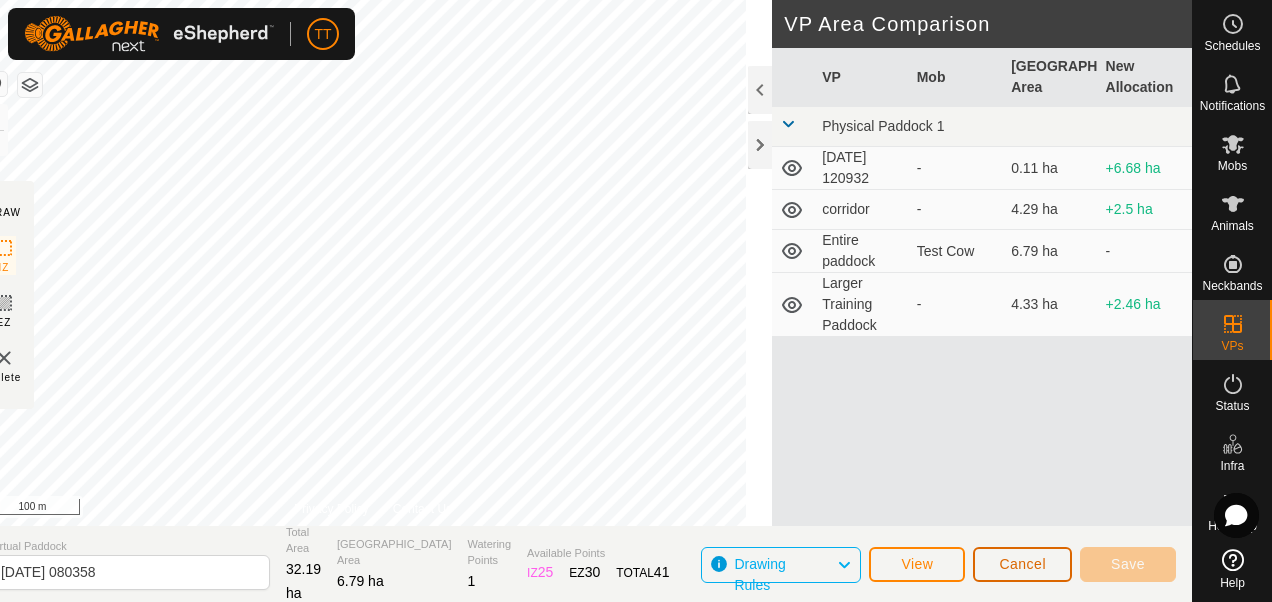 click on "Cancel" 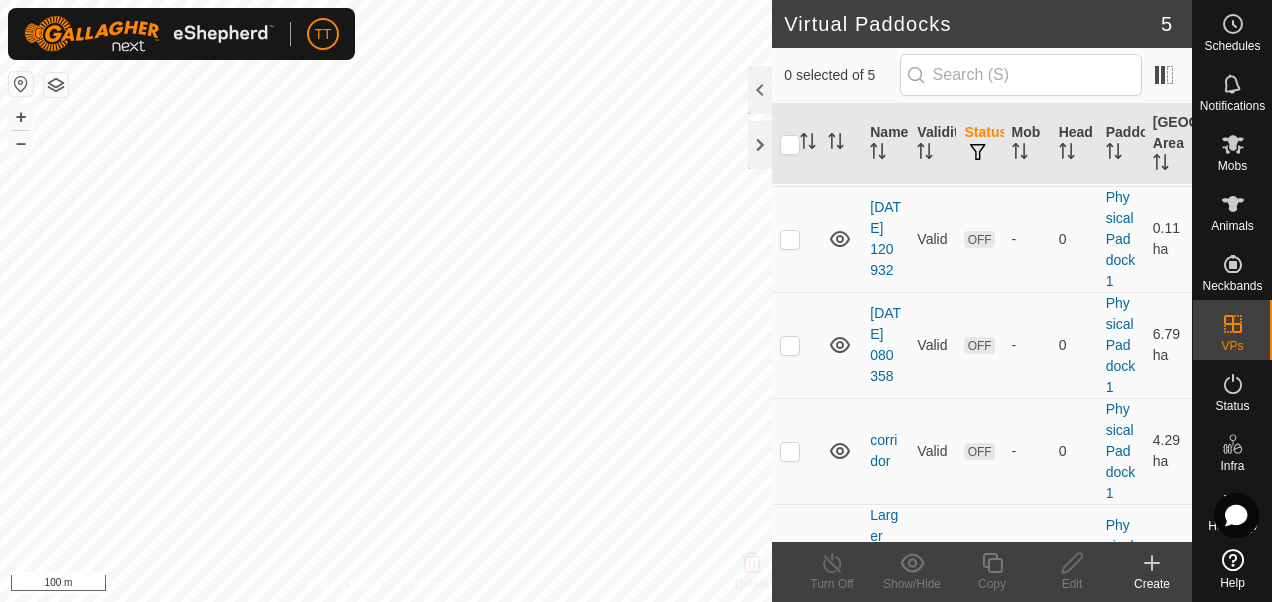 scroll, scrollTop: 152, scrollLeft: 0, axis: vertical 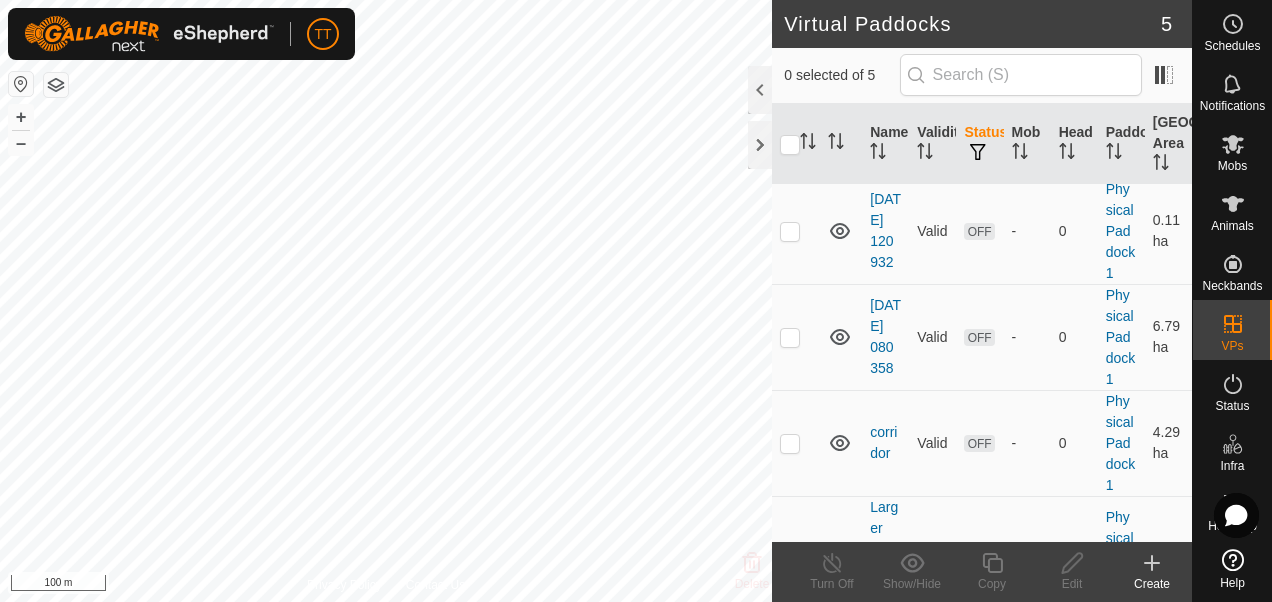 drag, startPoint x: 877, startPoint y: 392, endPoint x: 824, endPoint y: 438, distance: 70.178345 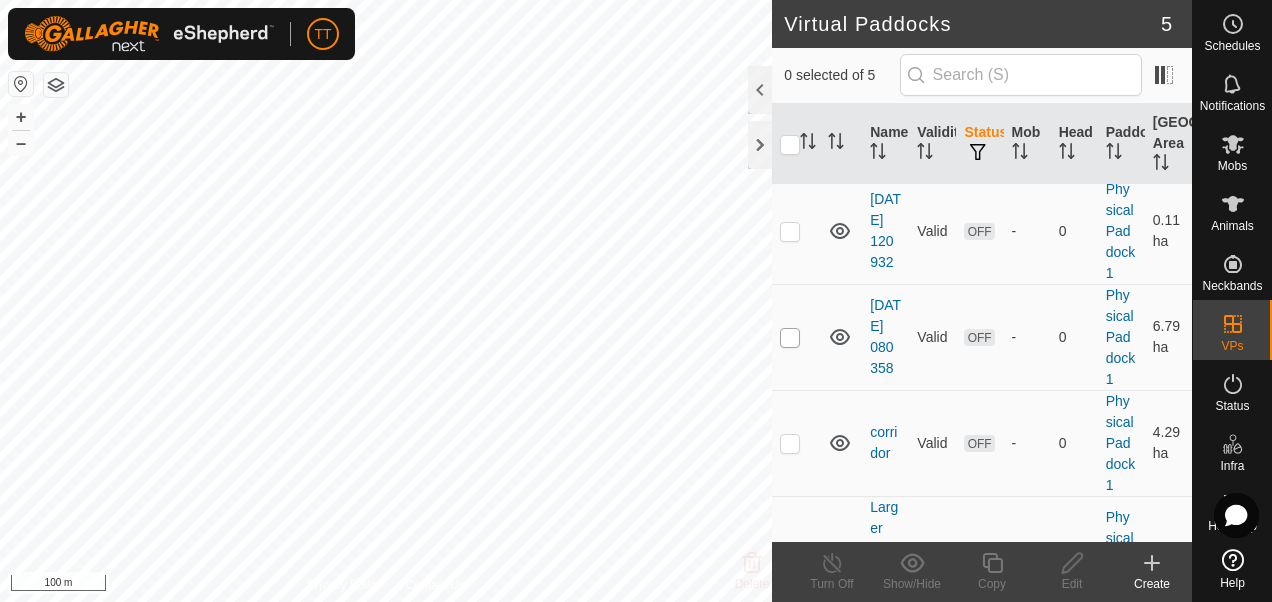 click at bounding box center [790, 338] 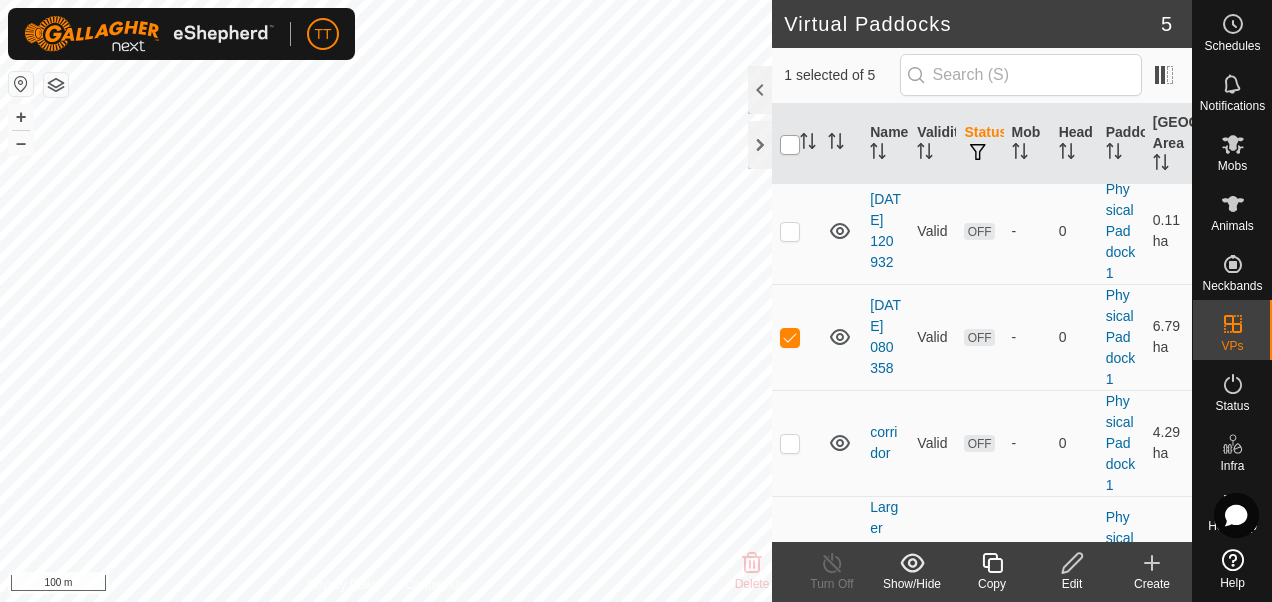 click at bounding box center [790, 145] 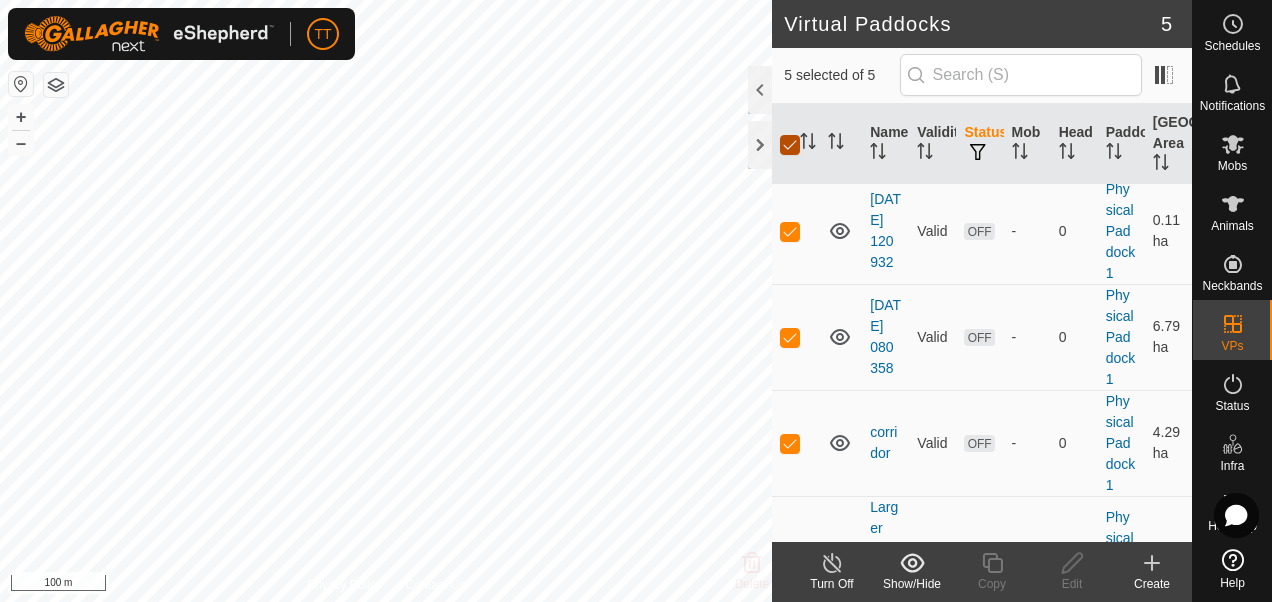 click at bounding box center (790, 145) 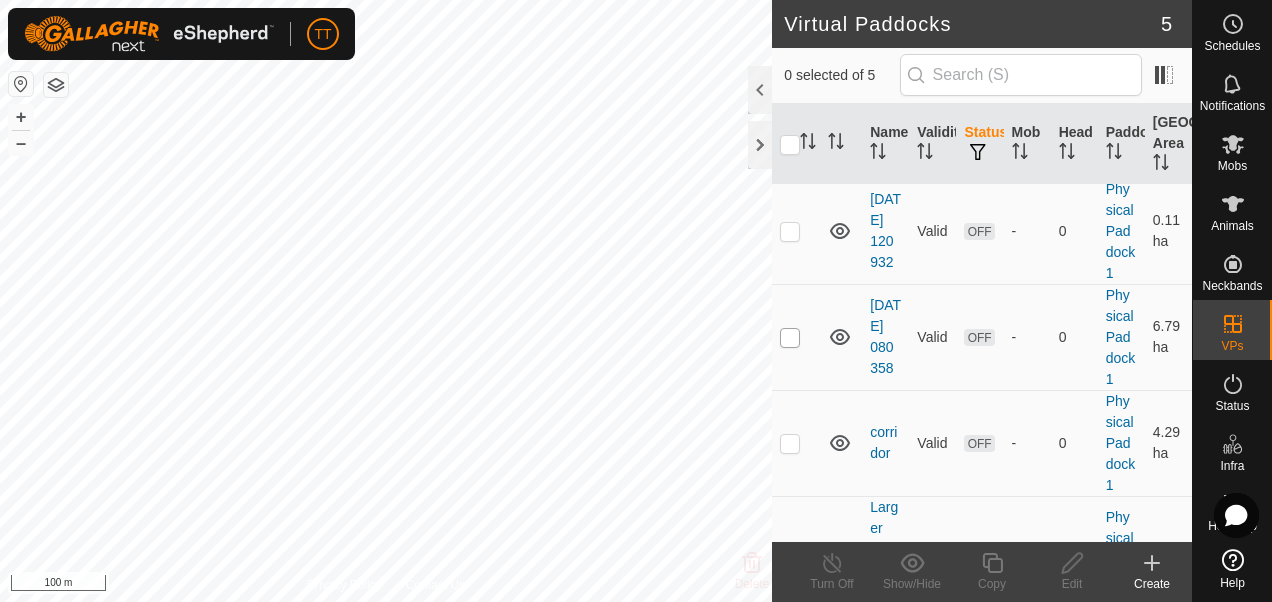click at bounding box center [790, 338] 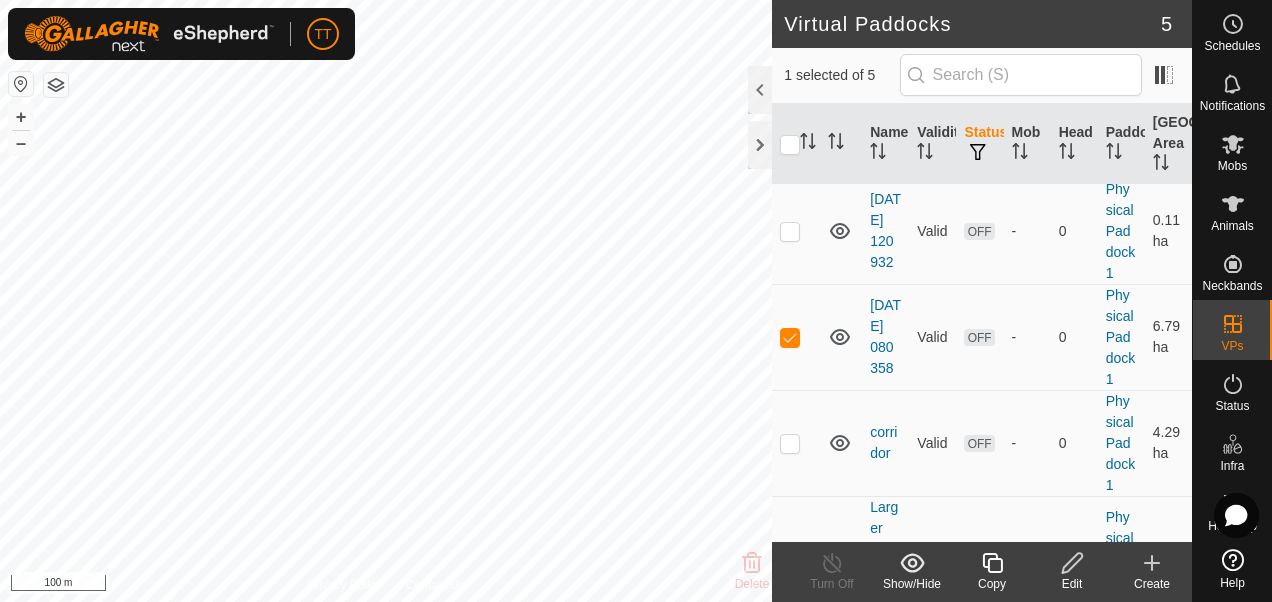 checkbox on "true" 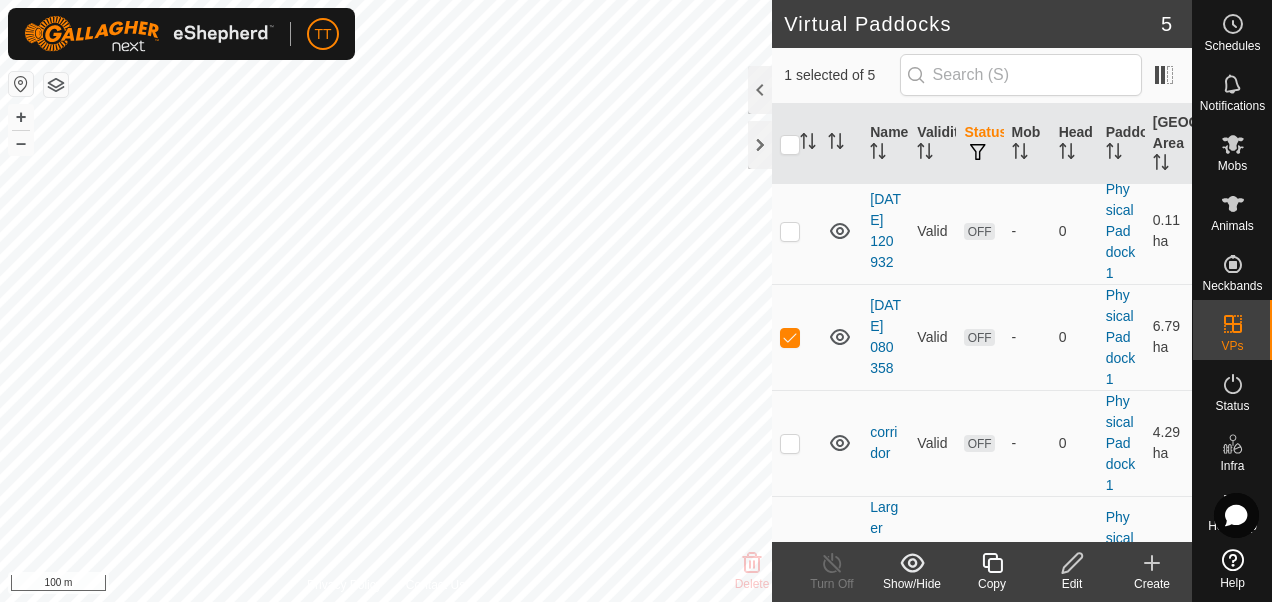 checkbox on "false" 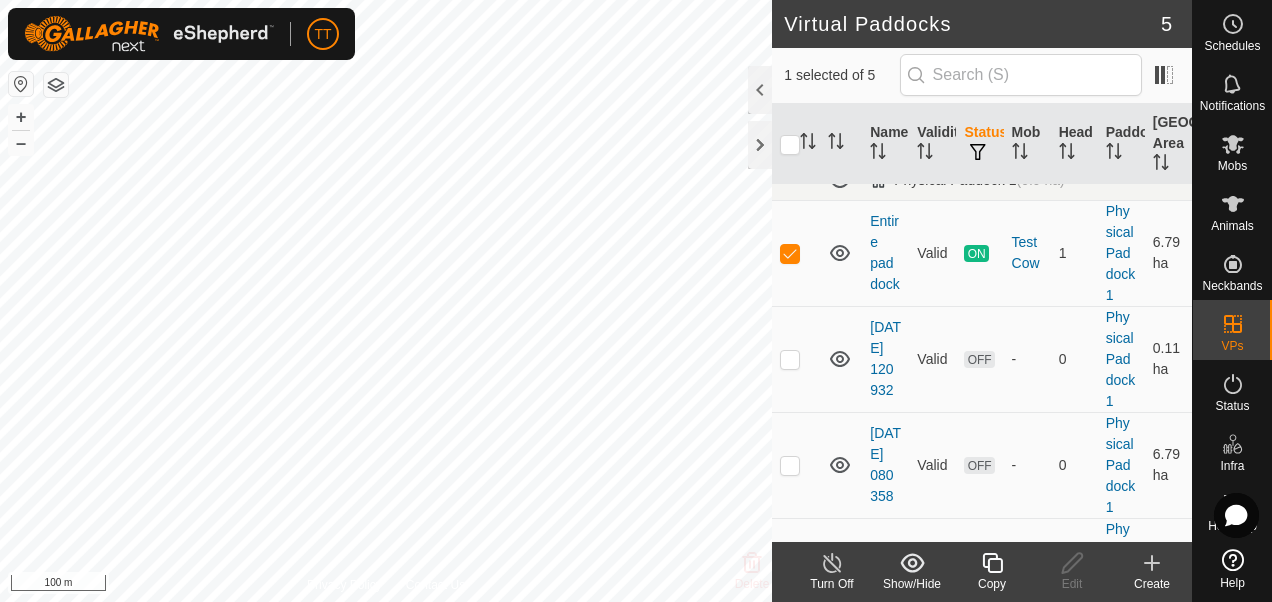 scroll, scrollTop: 0, scrollLeft: 0, axis: both 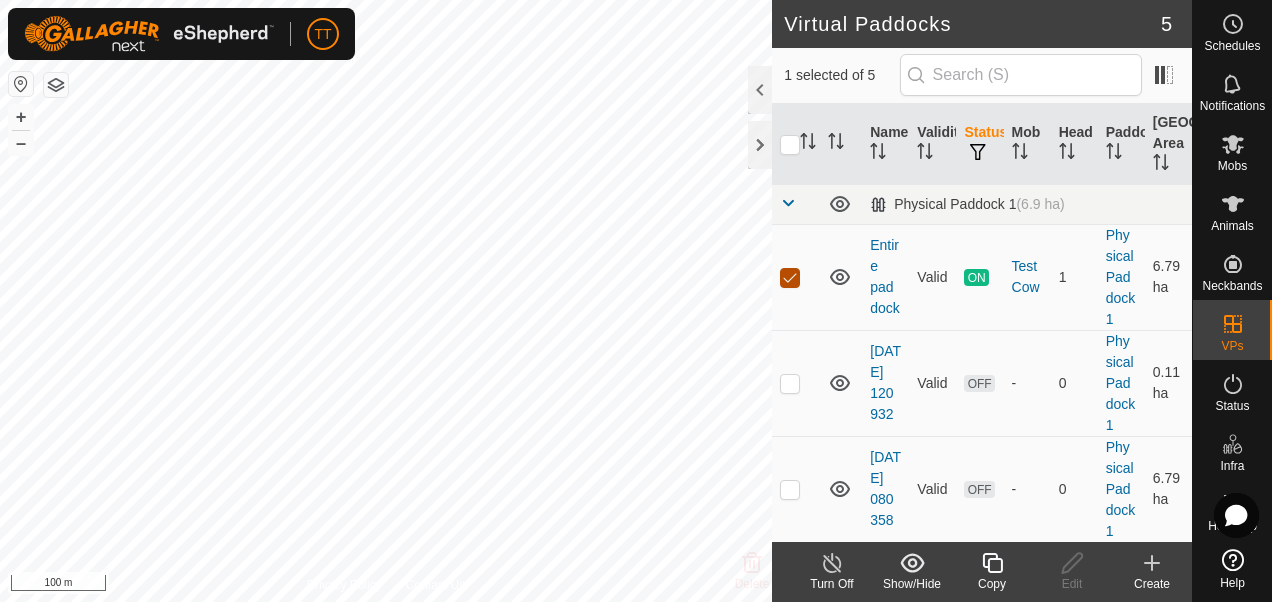 click at bounding box center (790, 278) 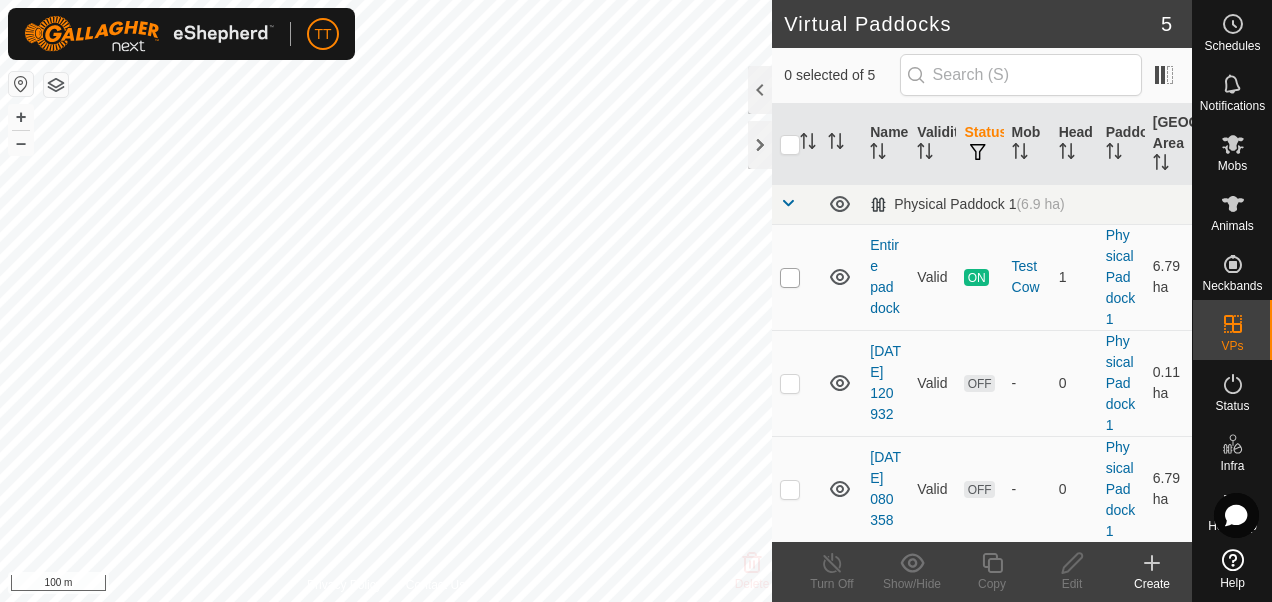 click at bounding box center [790, 278] 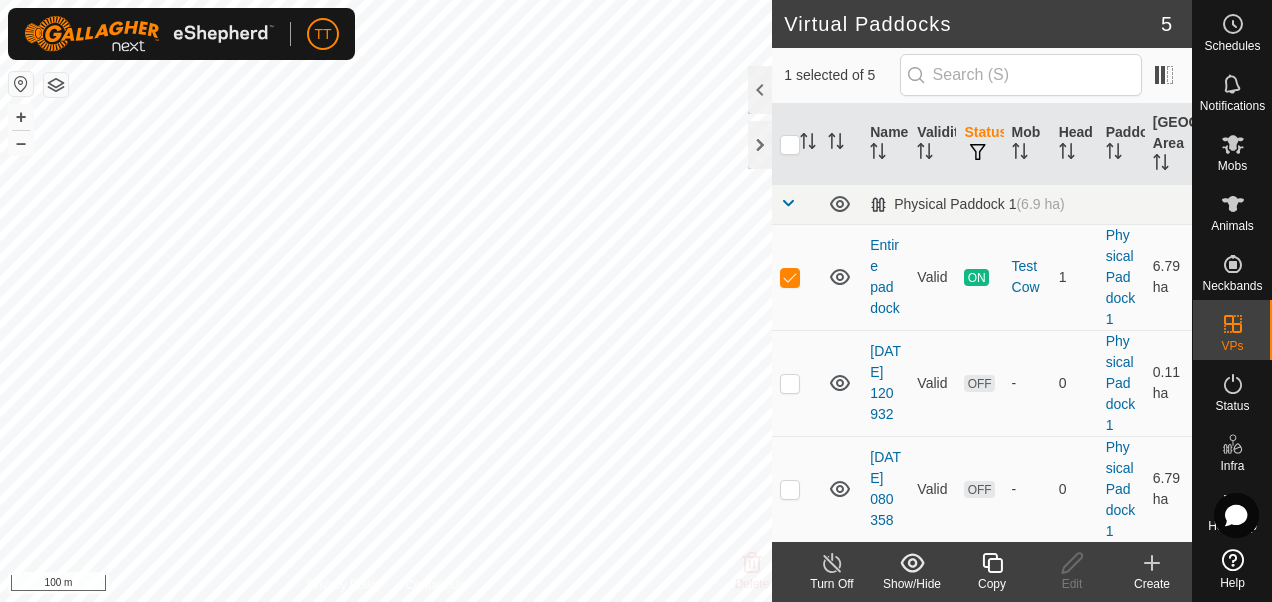 click 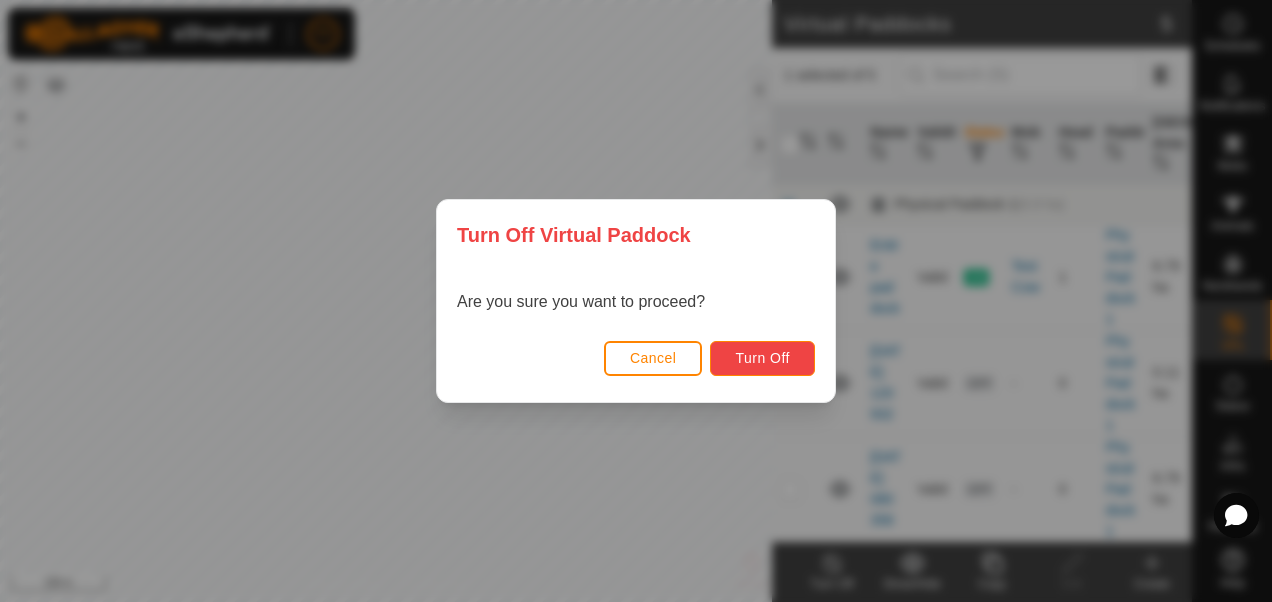 click on "Turn Off" at bounding box center (762, 358) 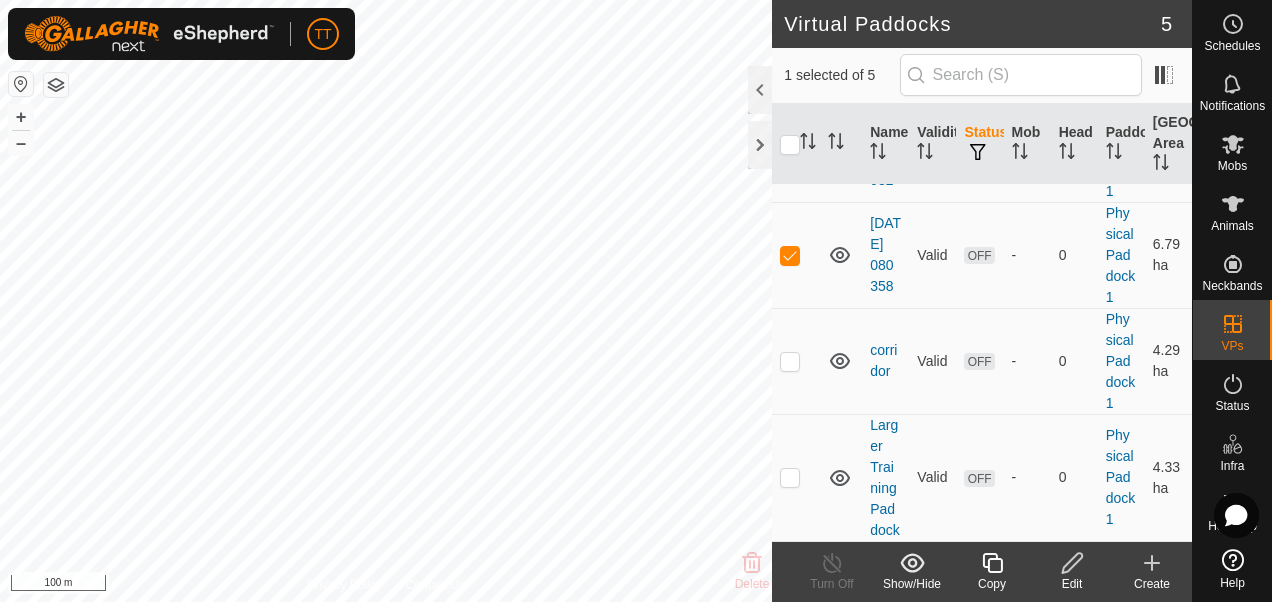 scroll, scrollTop: 246, scrollLeft: 0, axis: vertical 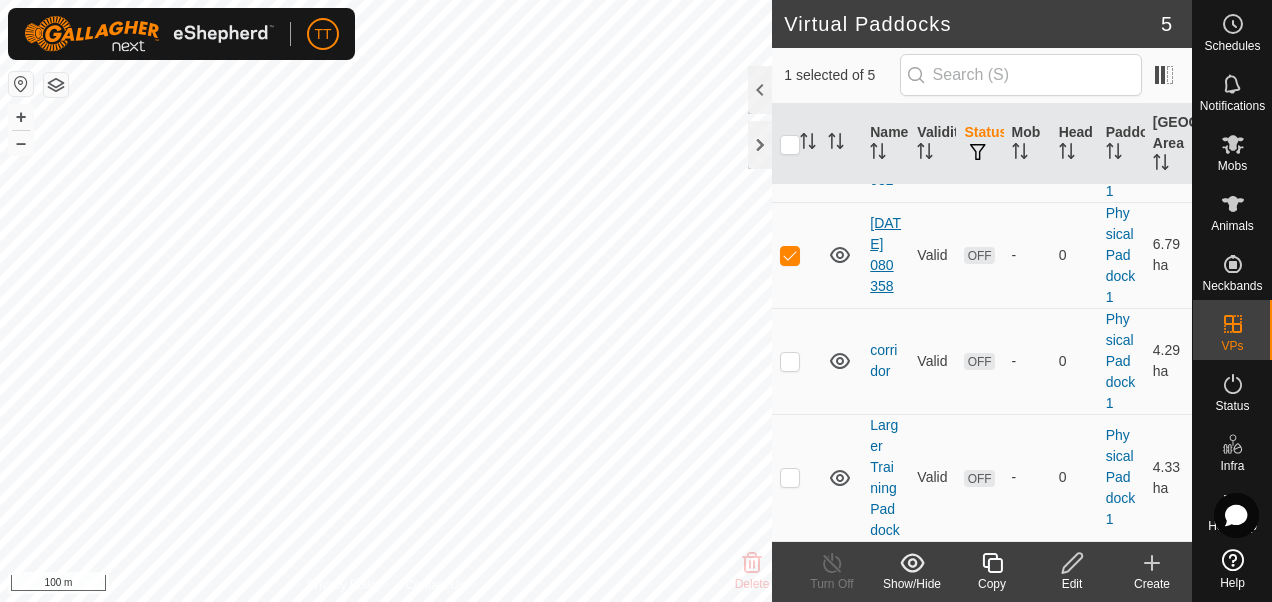 click on "[DATE] 080358" at bounding box center [885, 254] 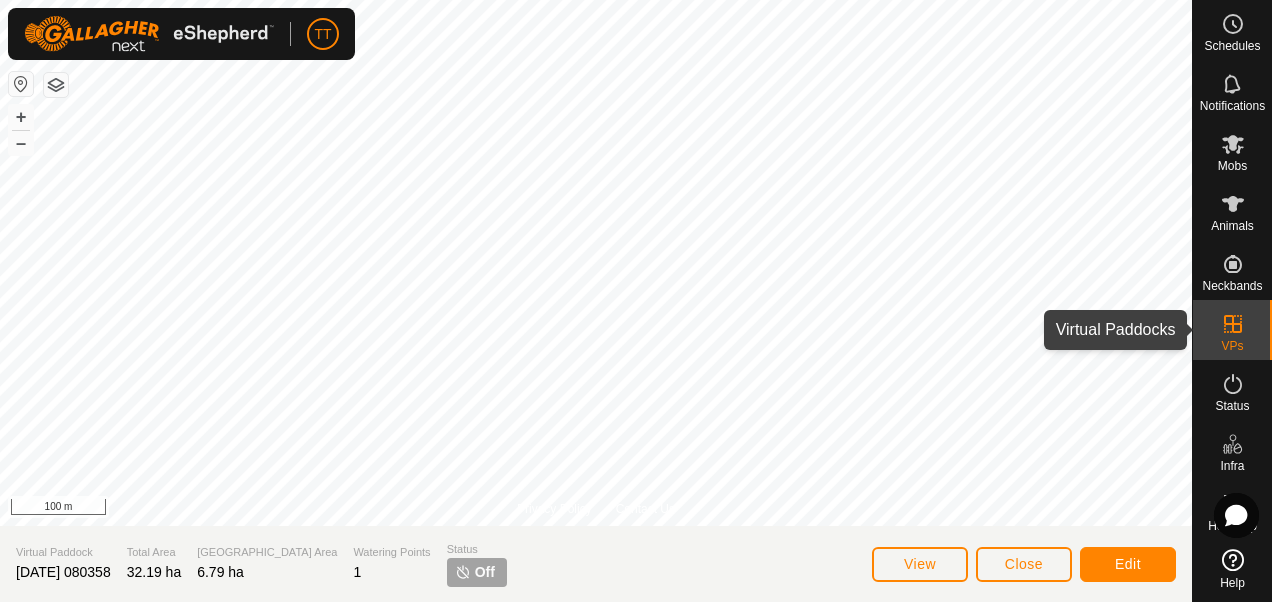click 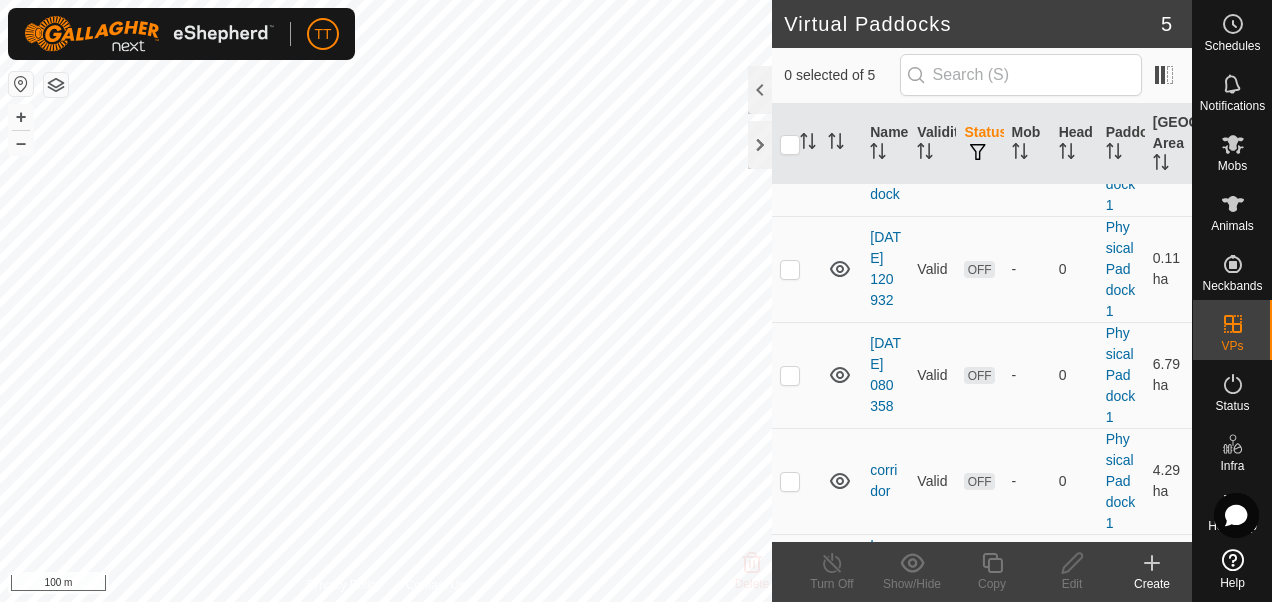 scroll, scrollTop: 122, scrollLeft: 0, axis: vertical 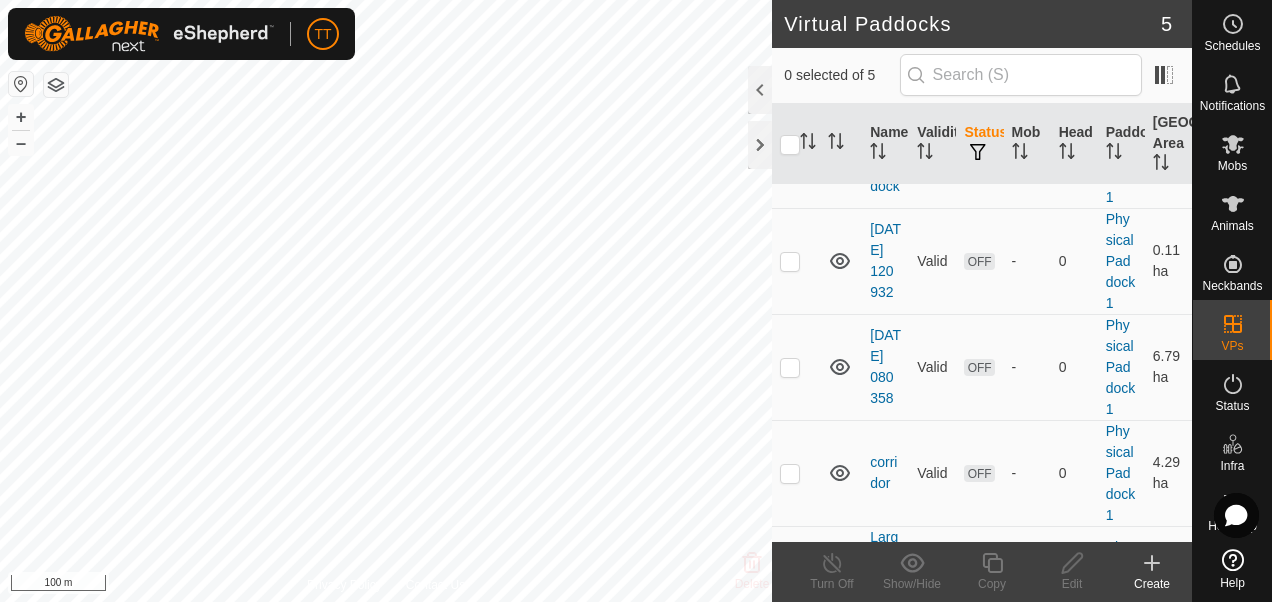 click on "Physical Paddock 1" at bounding box center [1121, 367] 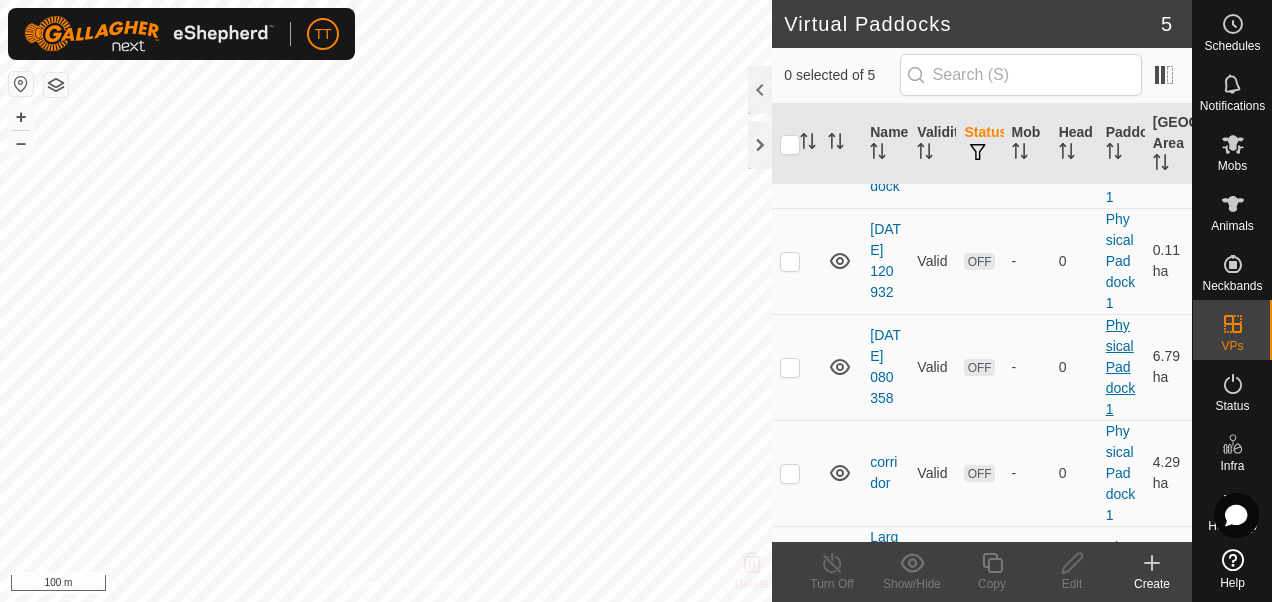 click on "Physical Paddock 1" at bounding box center (1121, 367) 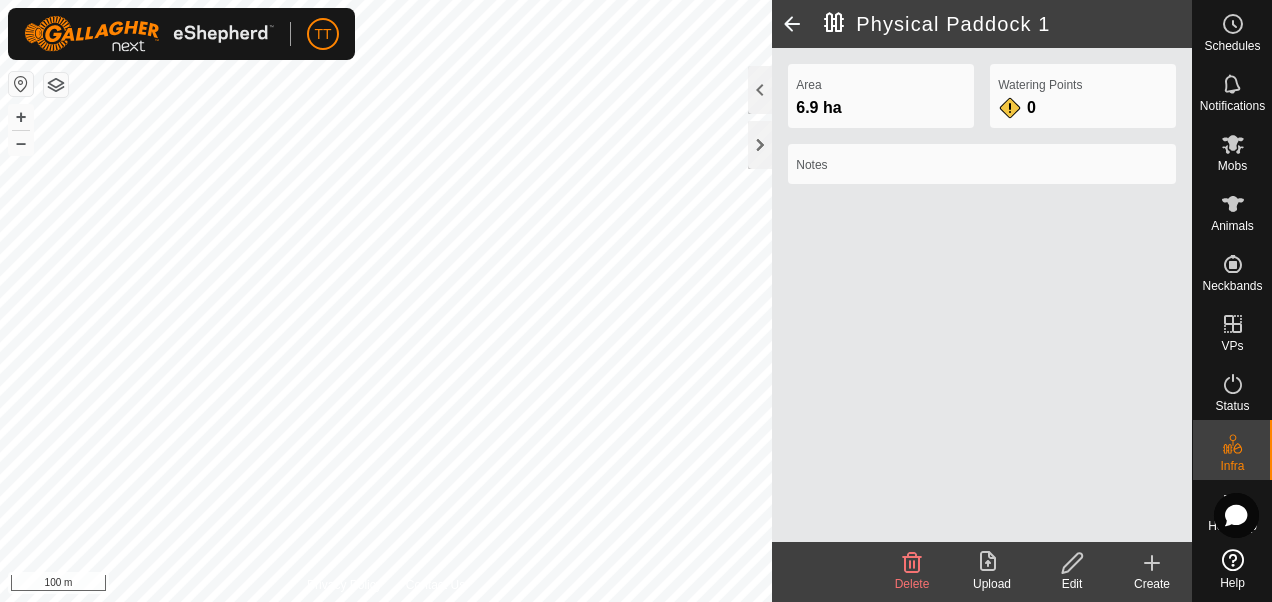 click 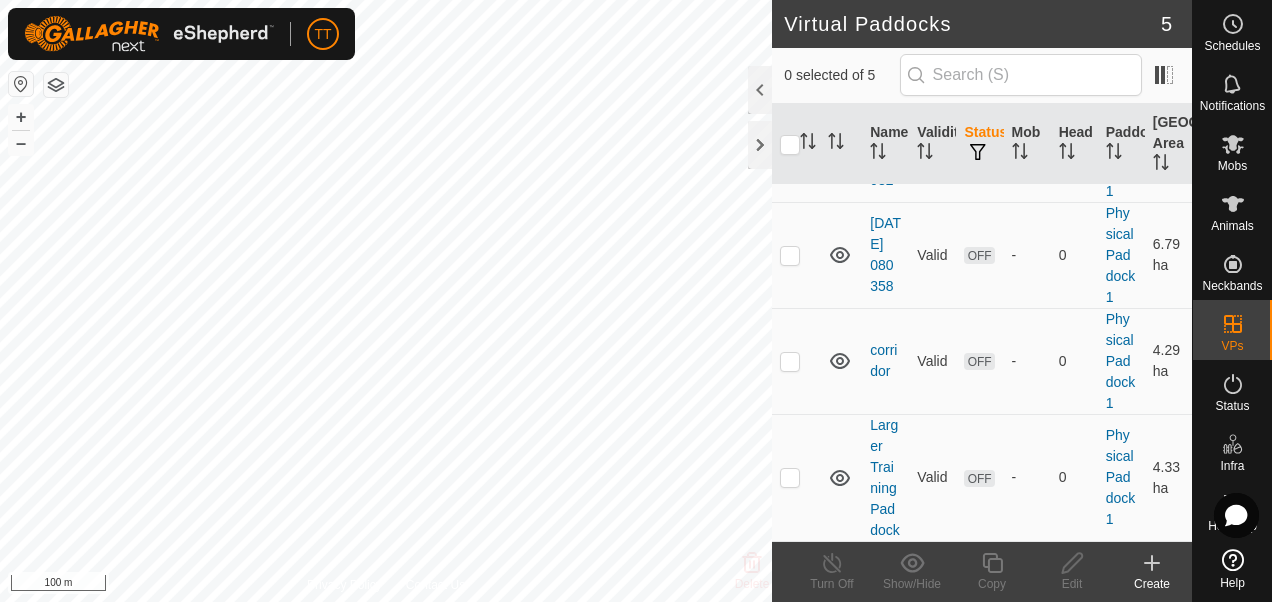 scroll, scrollTop: 246, scrollLeft: 0, axis: vertical 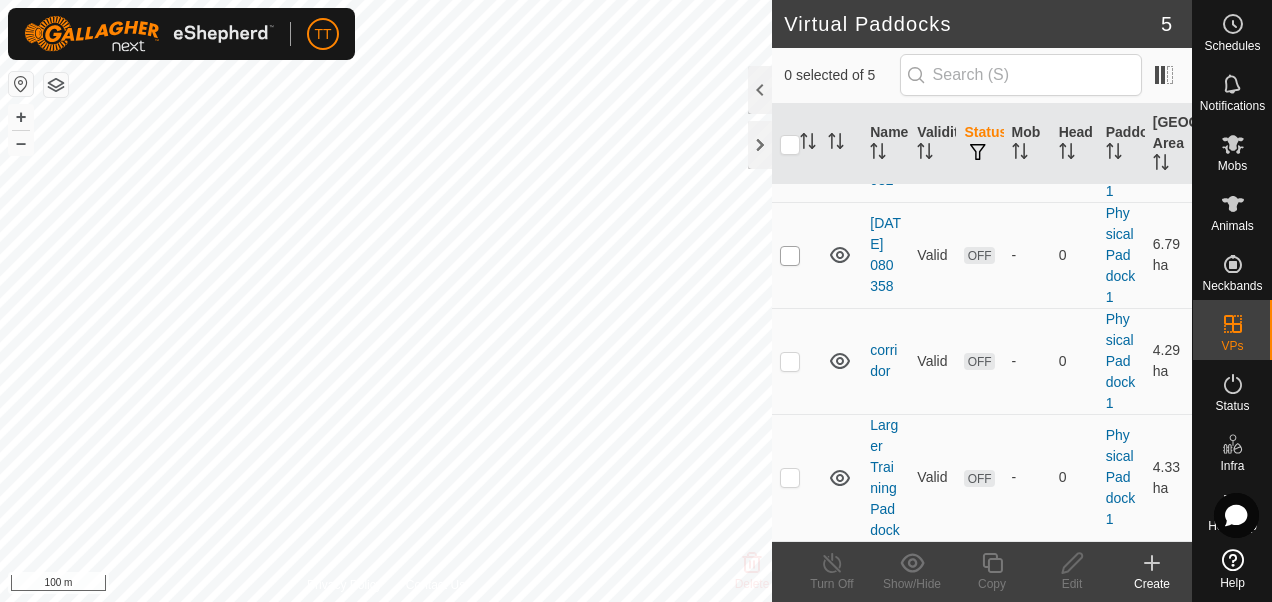 click at bounding box center (790, 256) 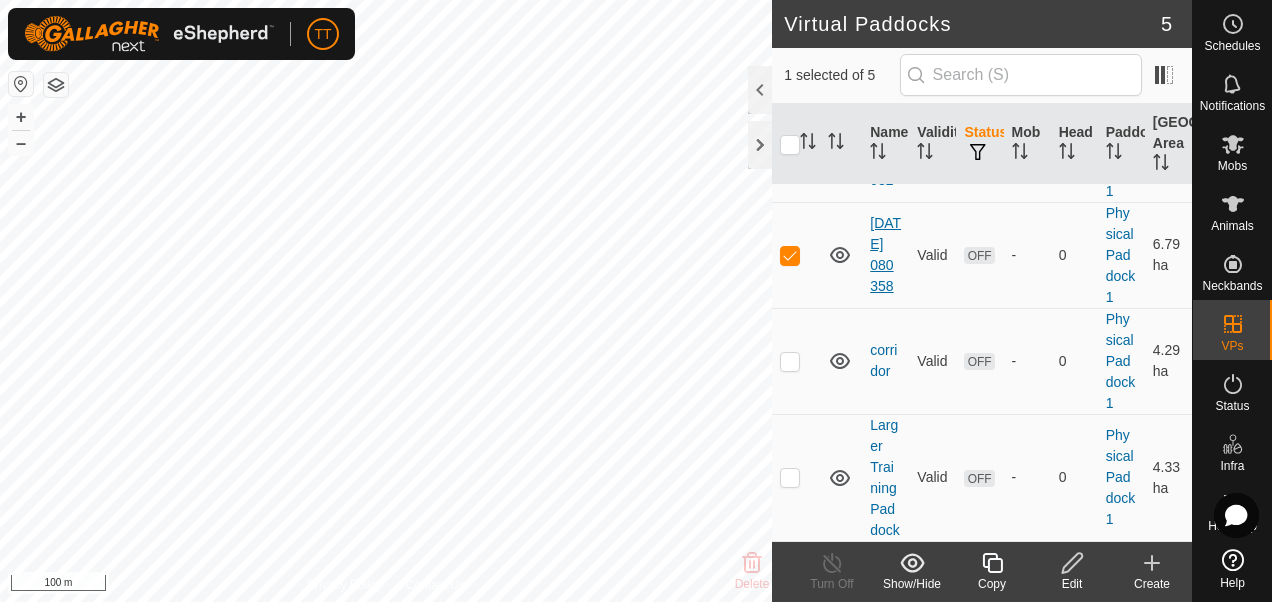 click on "[DATE] 080358" at bounding box center [885, 254] 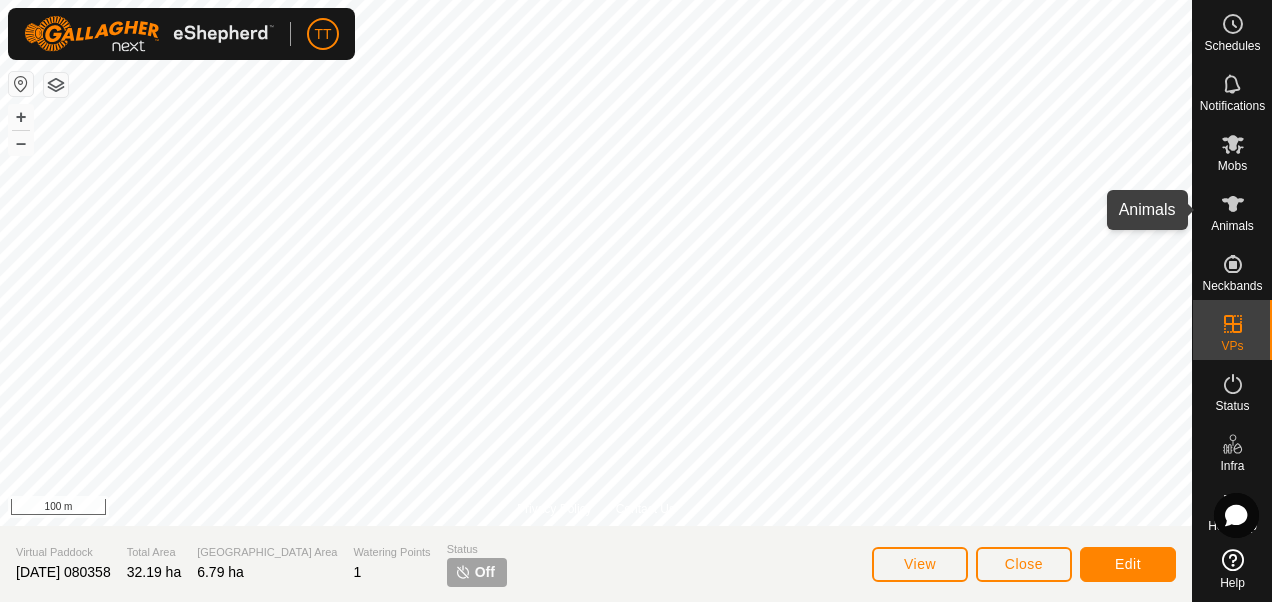 click 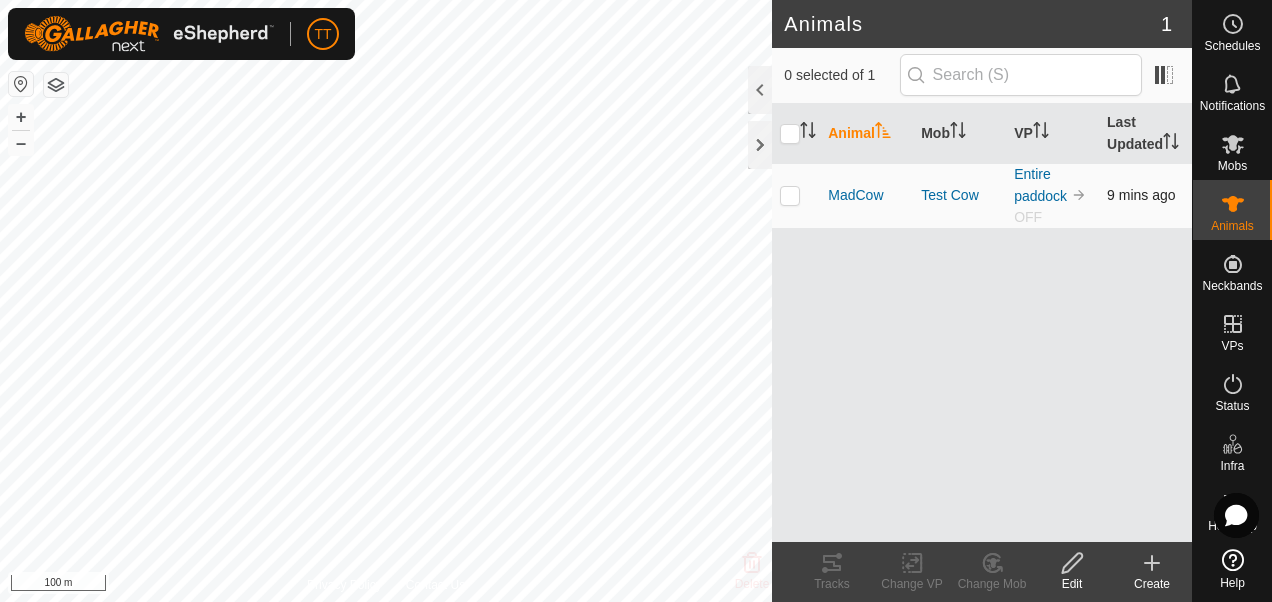 click at bounding box center [790, 195] 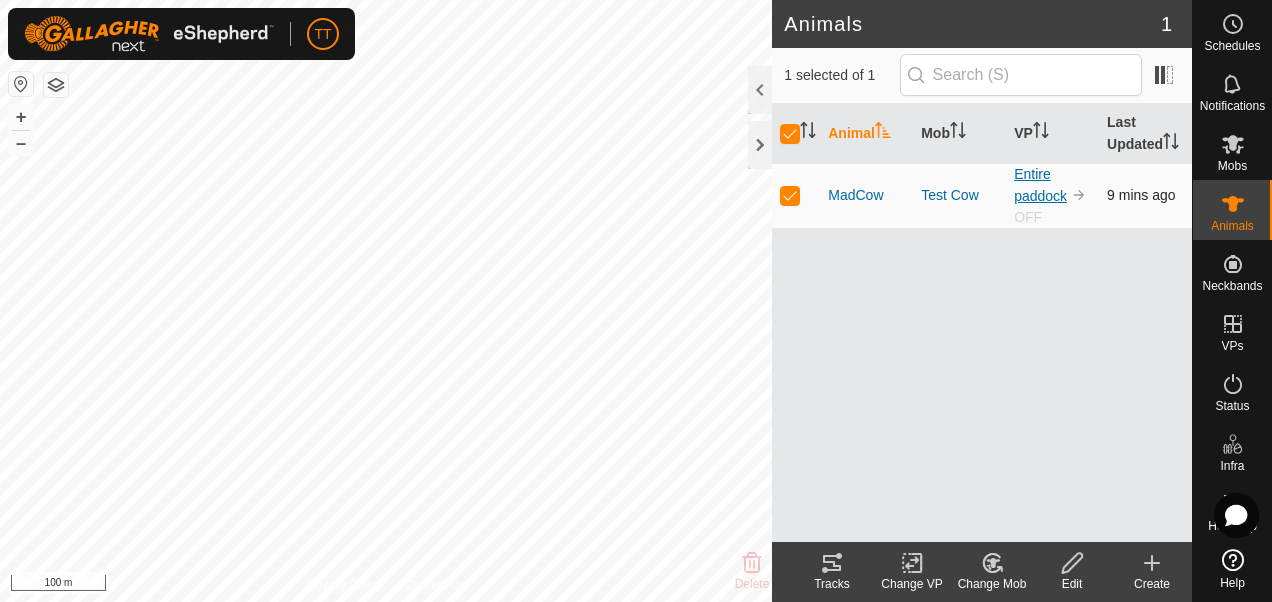 click on "Entire paddock" at bounding box center (1040, 185) 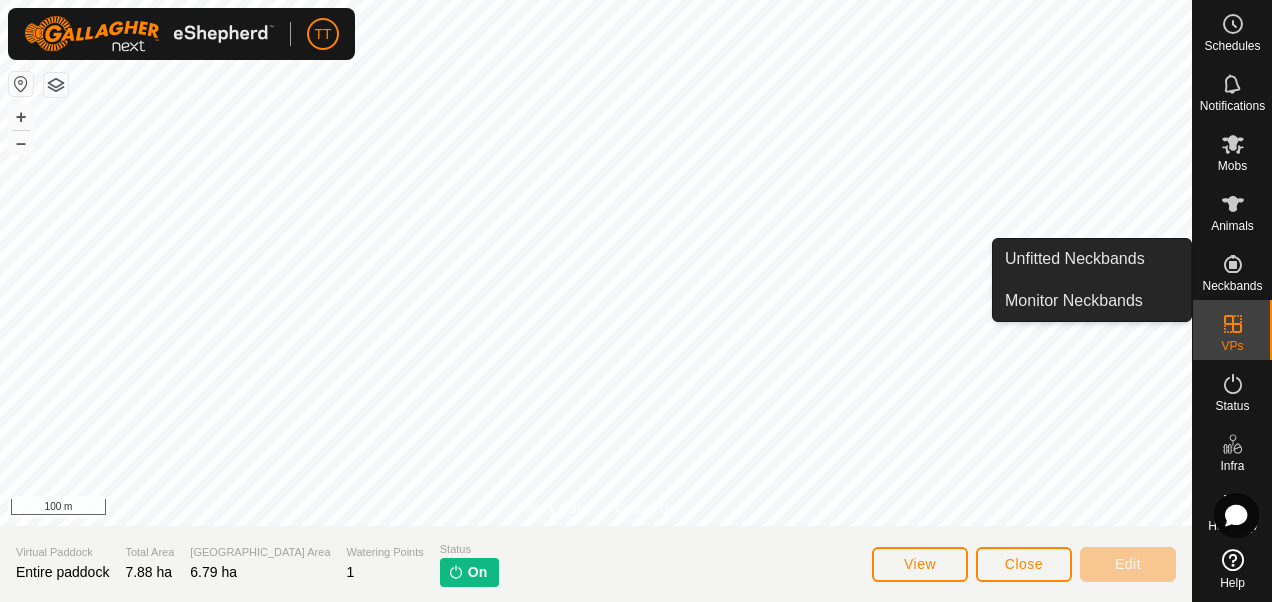 click 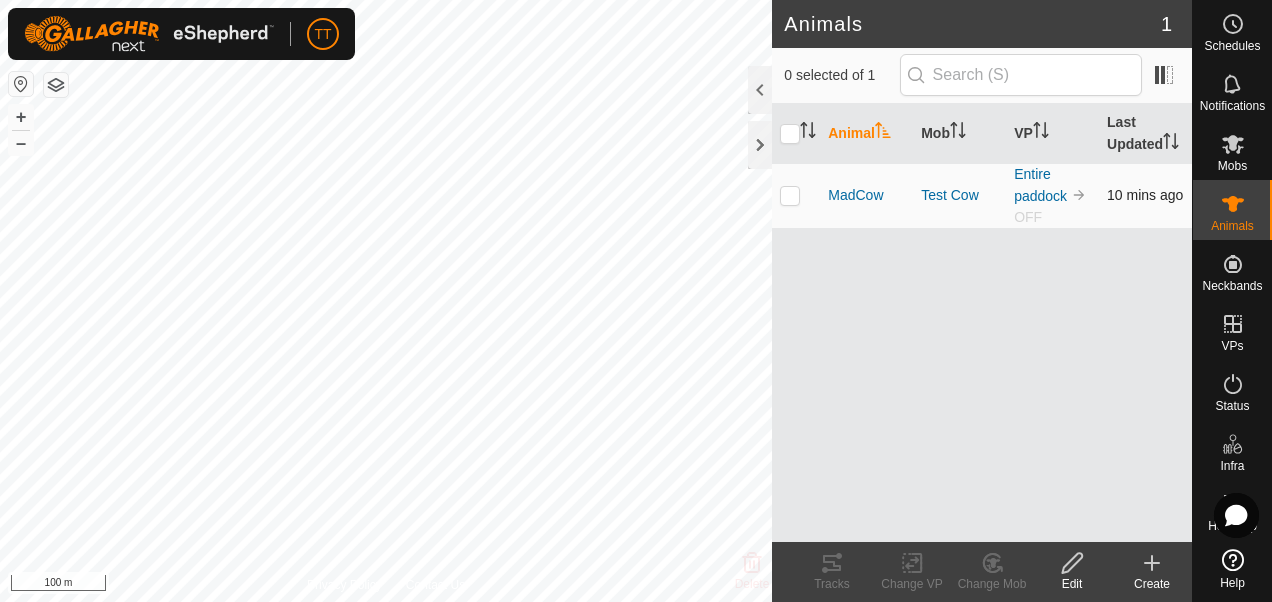 click at bounding box center (790, 195) 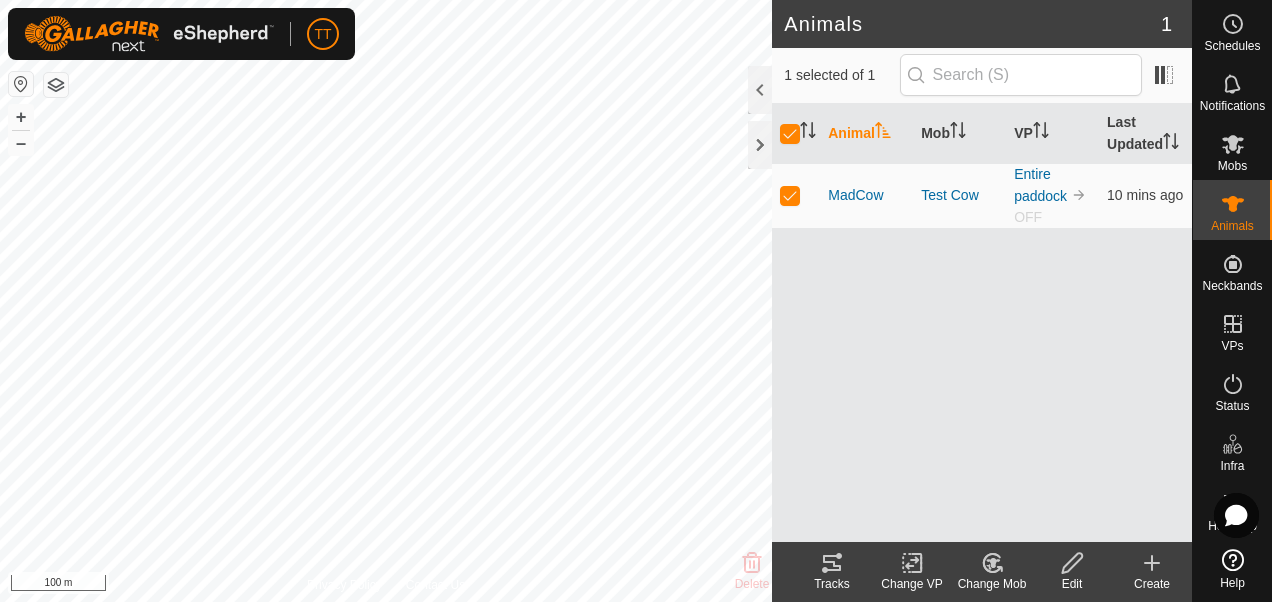 click 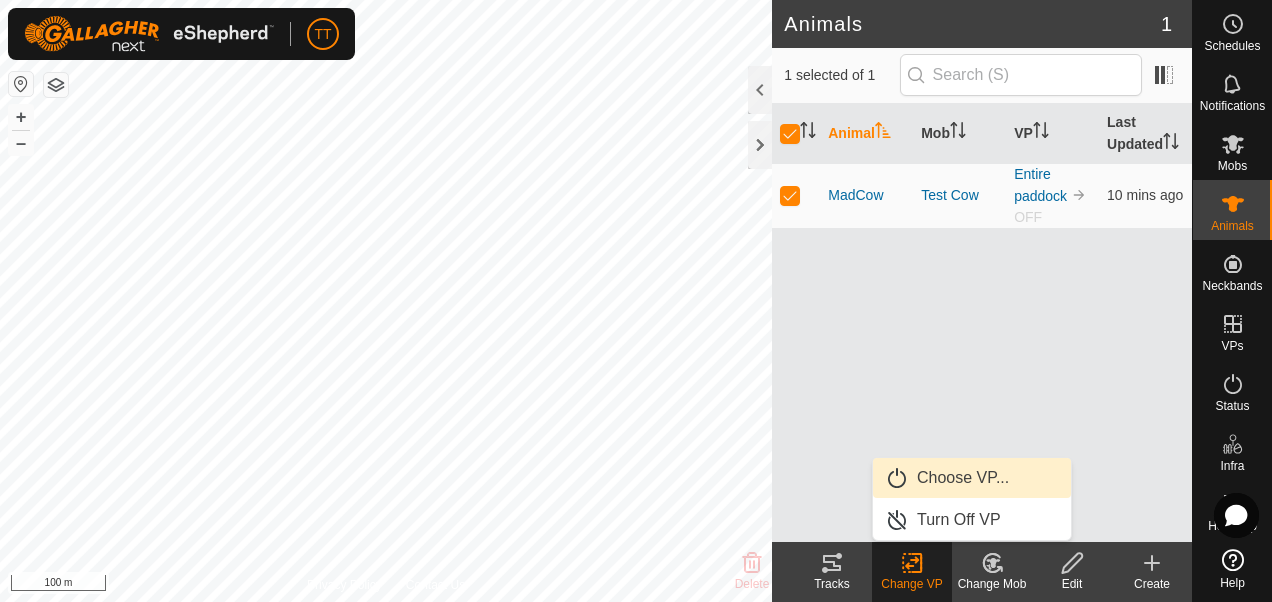click on "Choose VP..." at bounding box center [972, 478] 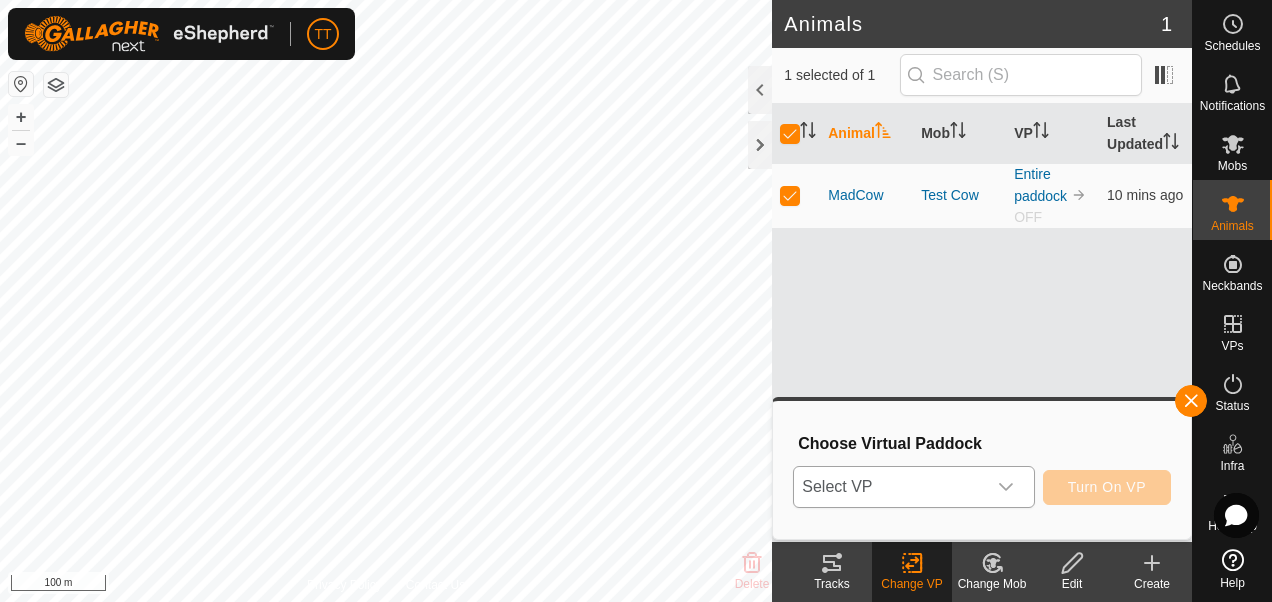 click 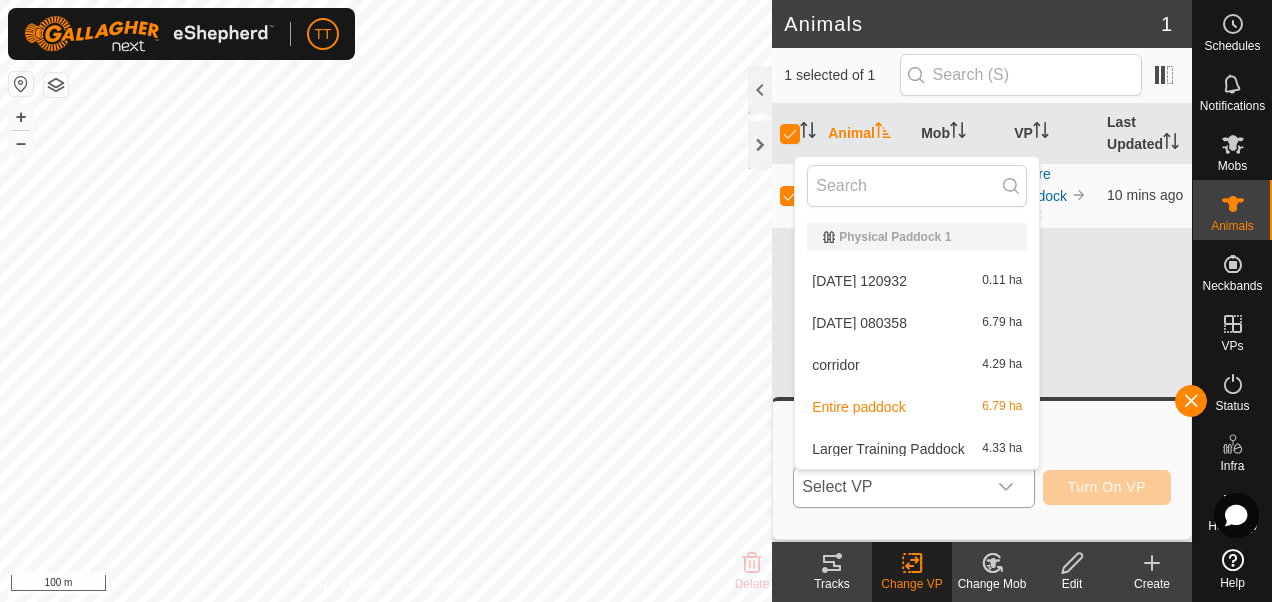 click on "[DATE] 080358  6.79 ha" at bounding box center [917, 323] 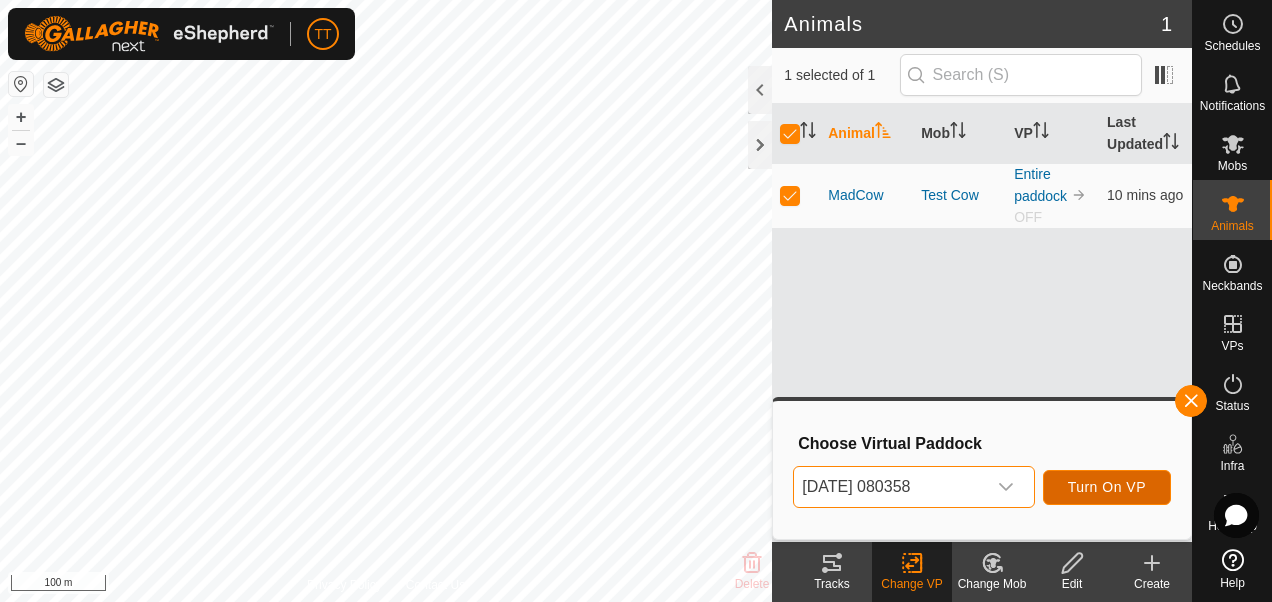 click on "Turn On VP" at bounding box center [1107, 487] 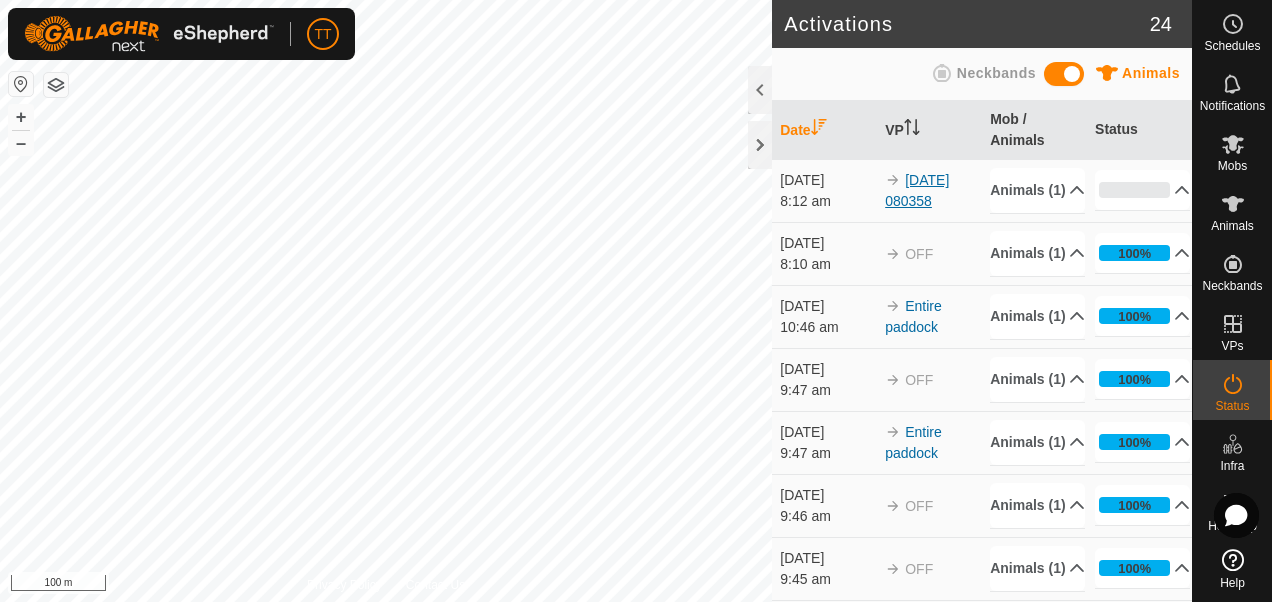 click on "[DATE] 080358" at bounding box center (917, 190) 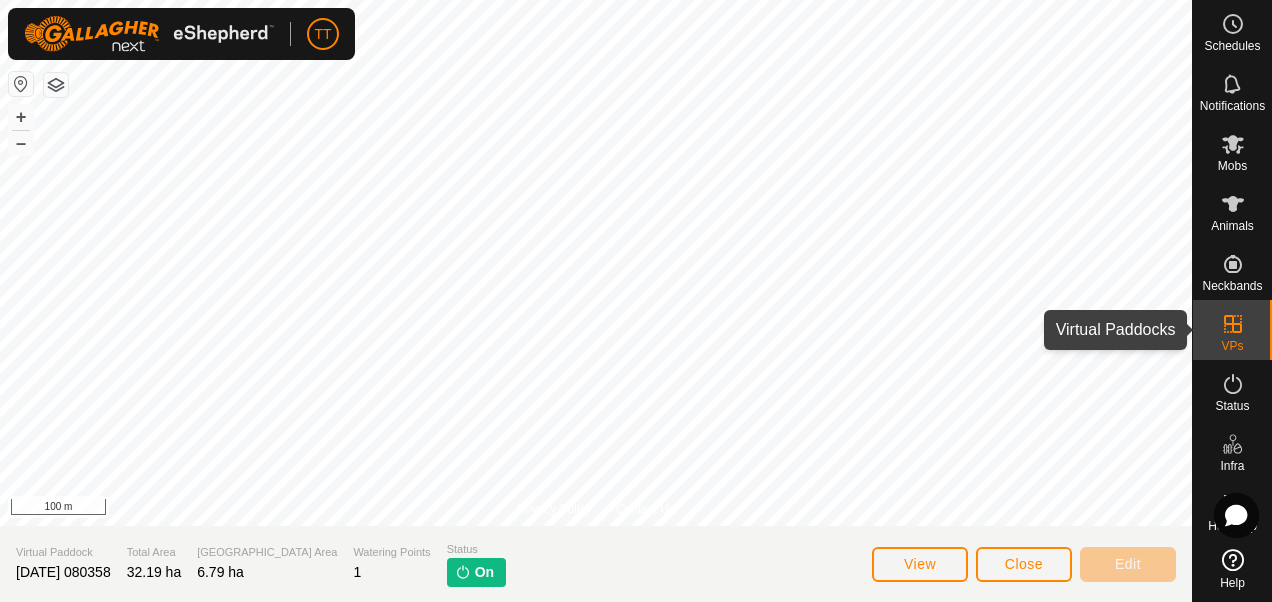 click 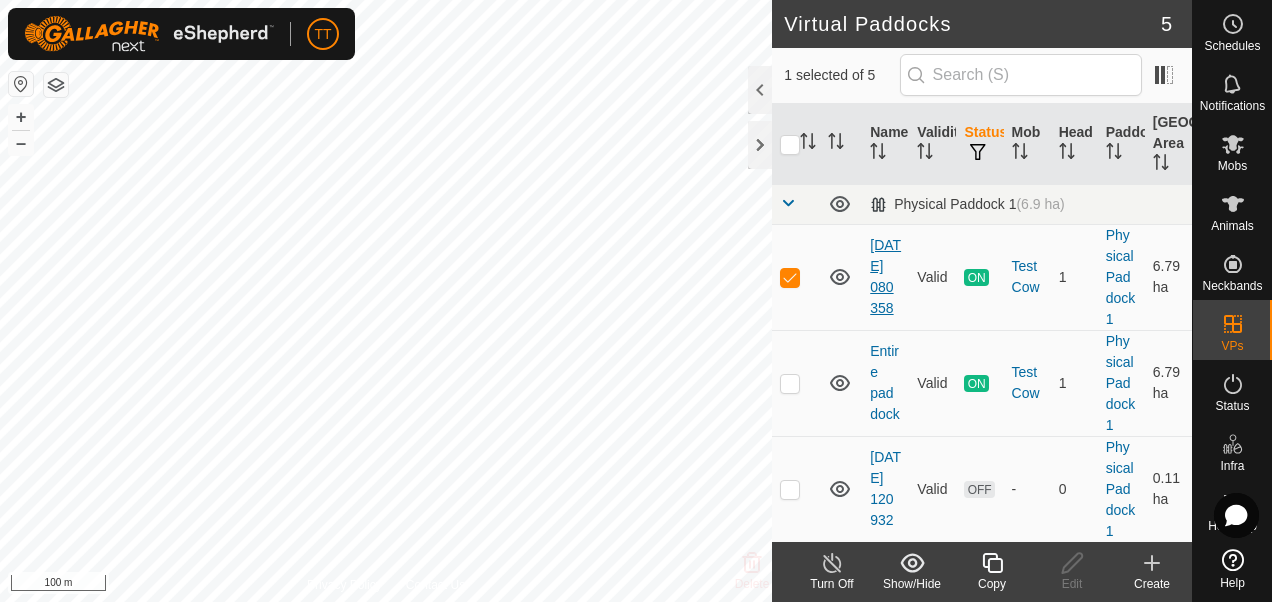 click on "[DATE] 080358" at bounding box center [885, 276] 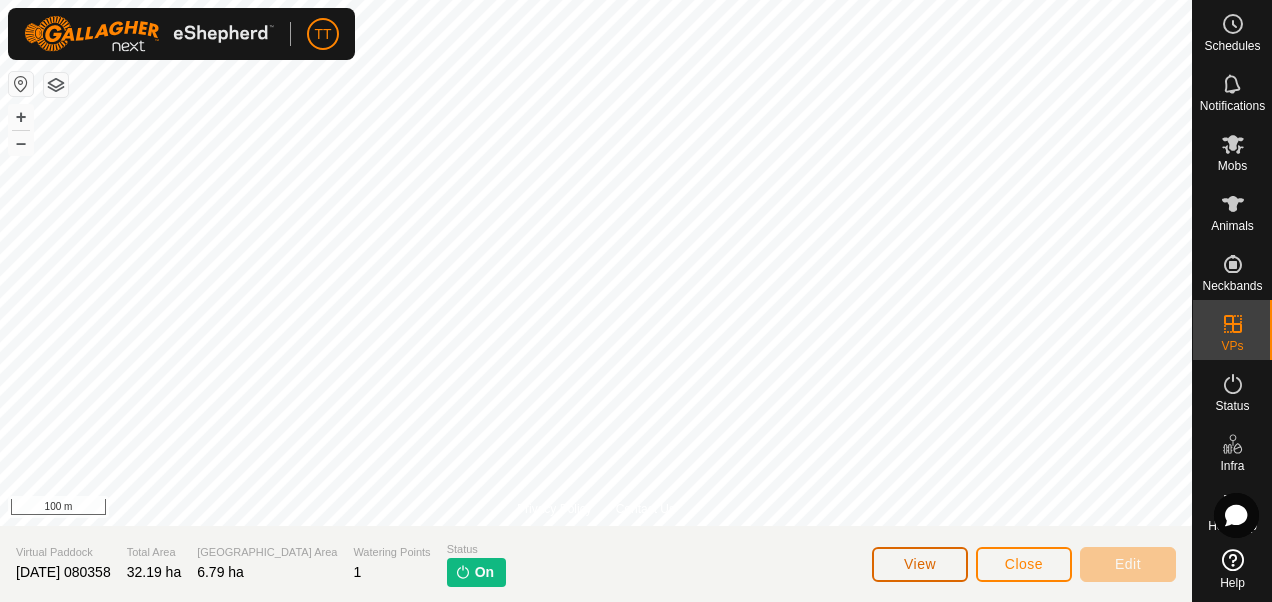 click on "View" 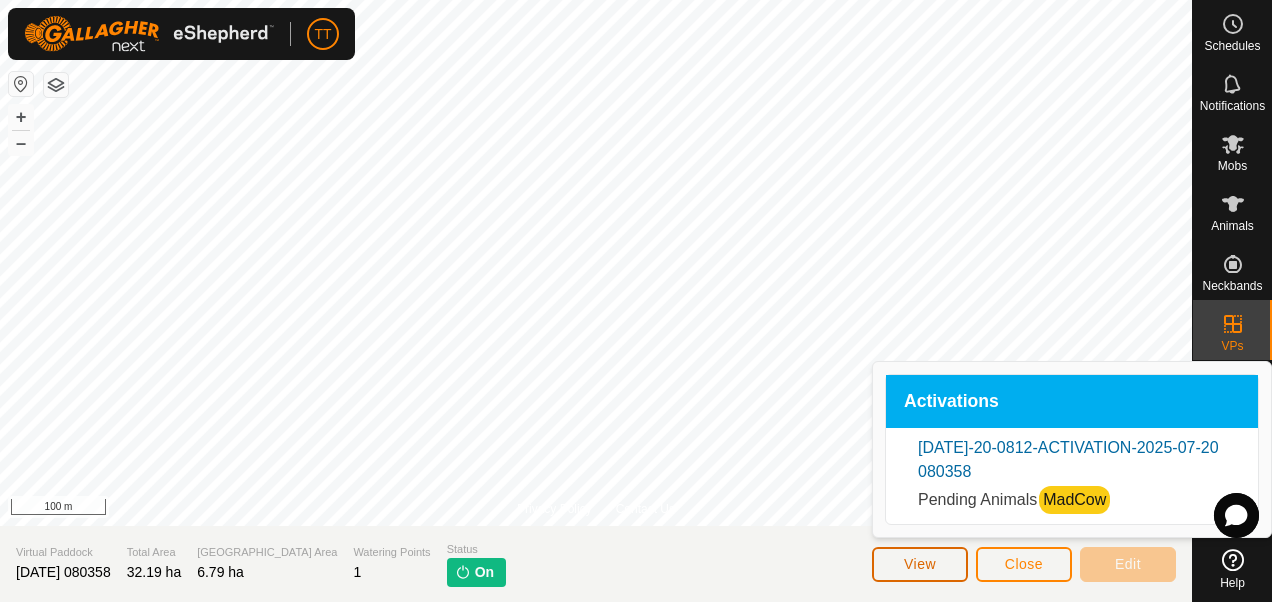 click on "View" 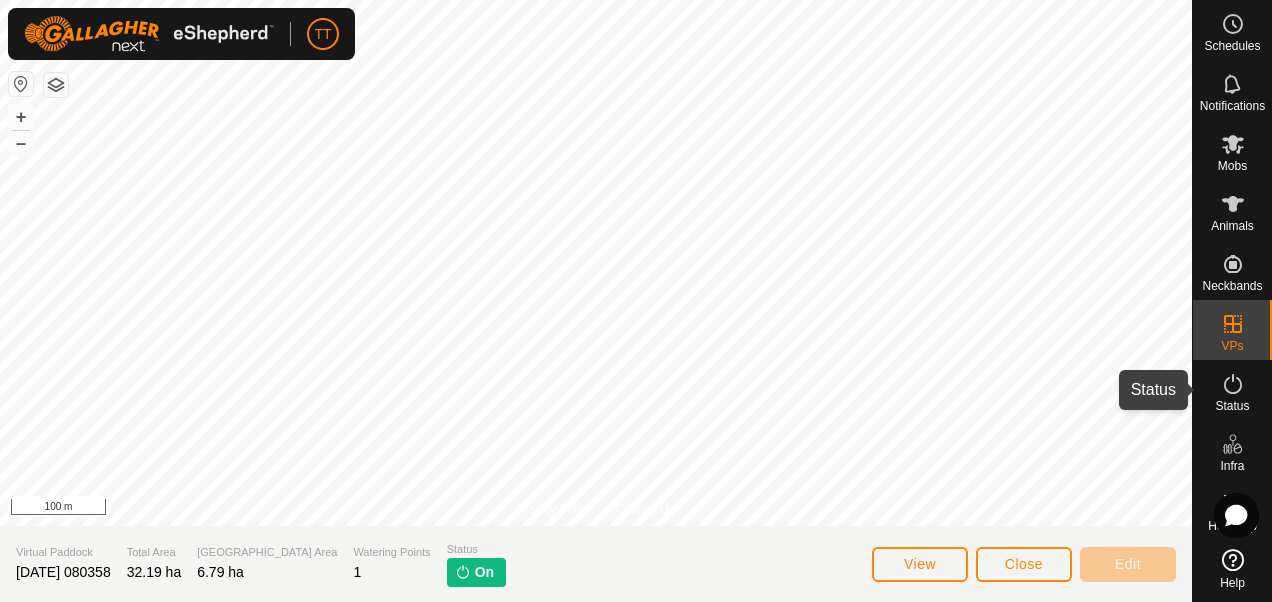 click 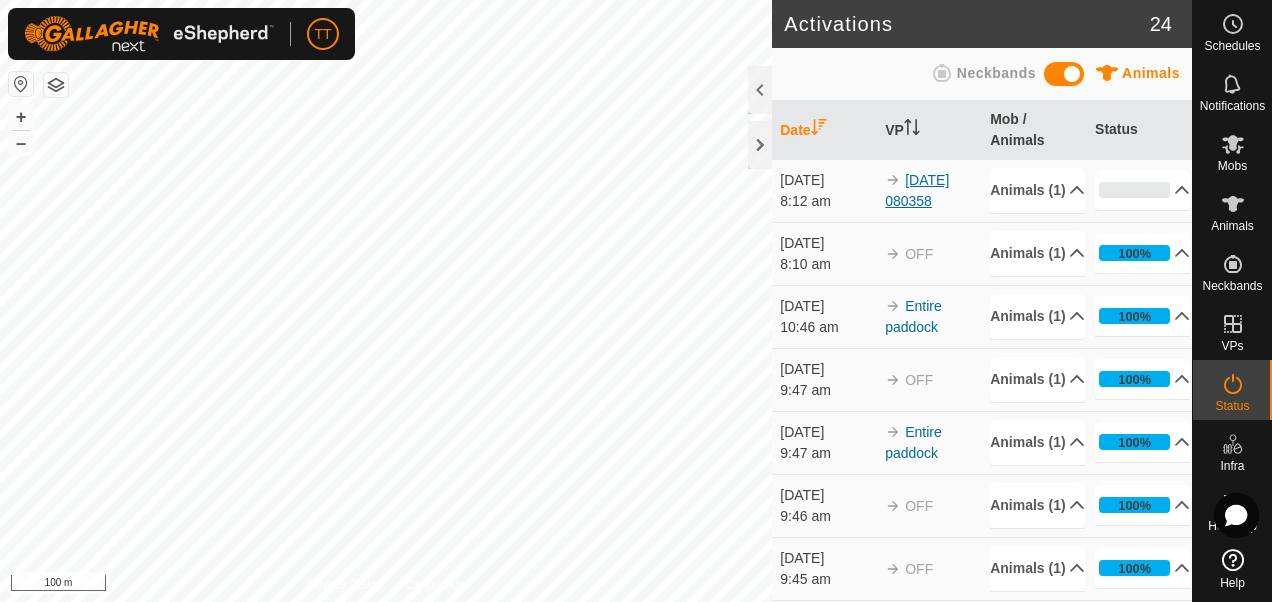 drag, startPoint x: 930, startPoint y: 189, endPoint x: 917, endPoint y: 195, distance: 14.3178215 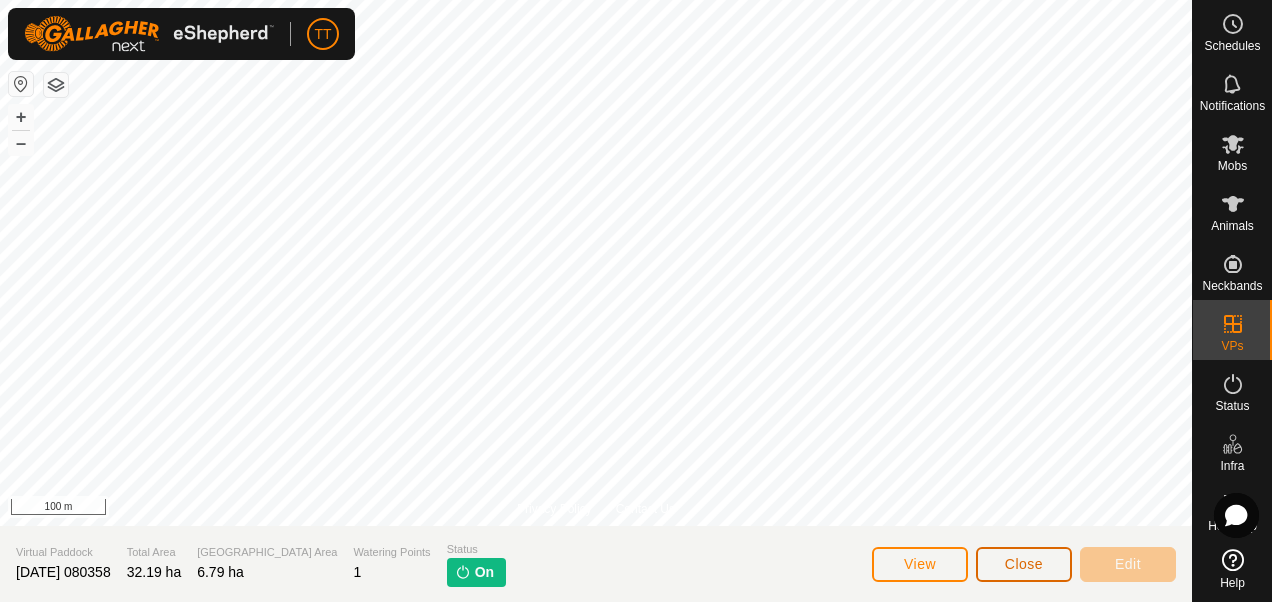 click on "Close" 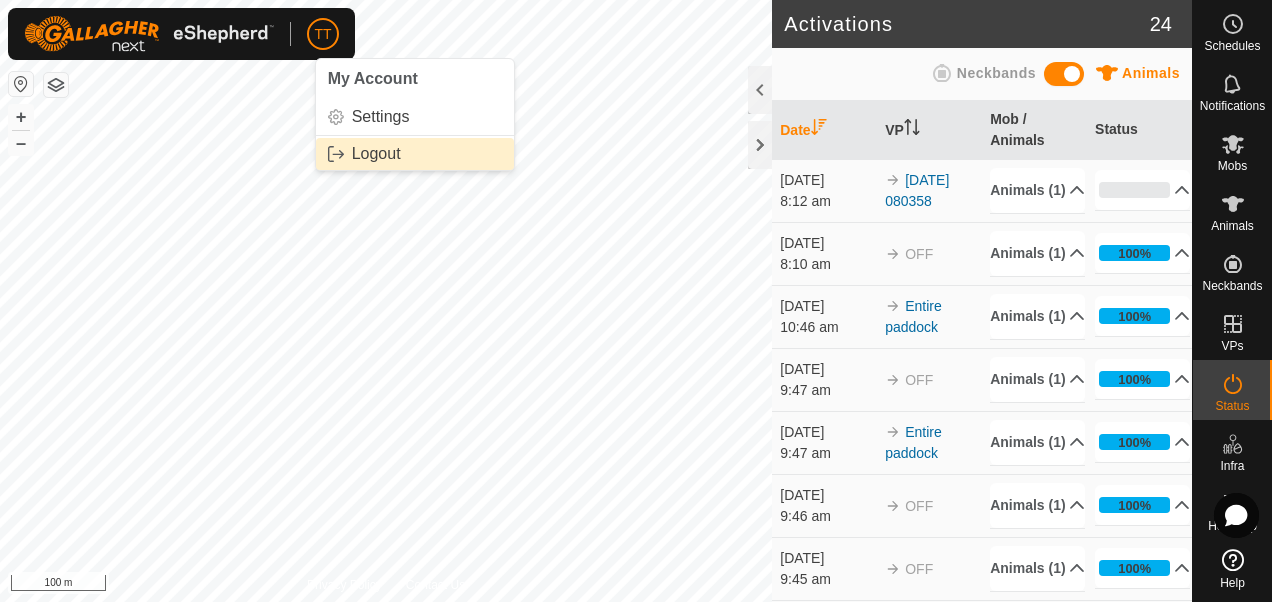 click on "Logout" at bounding box center (415, 154) 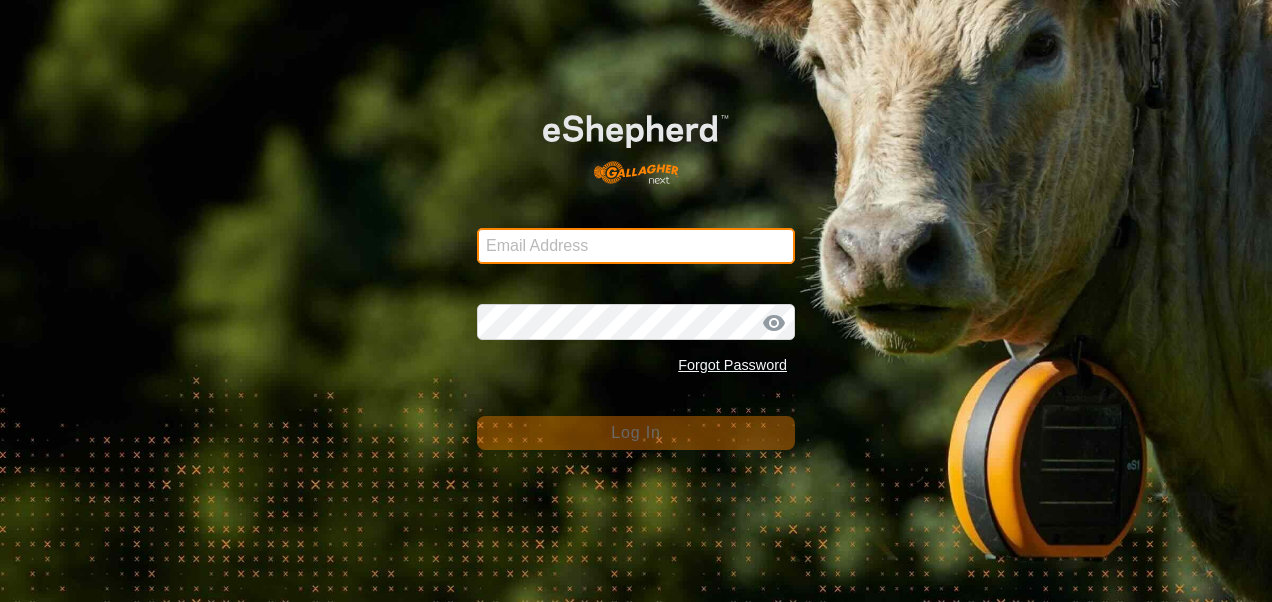 type on "[EMAIL_ADDRESS][DOMAIN_NAME]" 